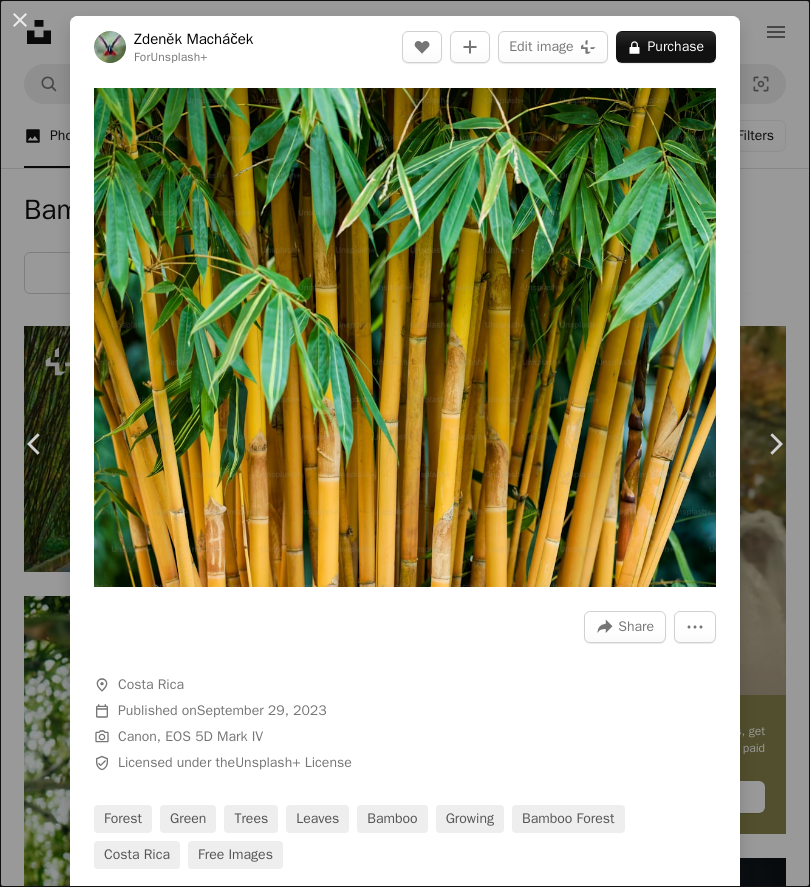 scroll, scrollTop: 2049, scrollLeft: 0, axis: vertical 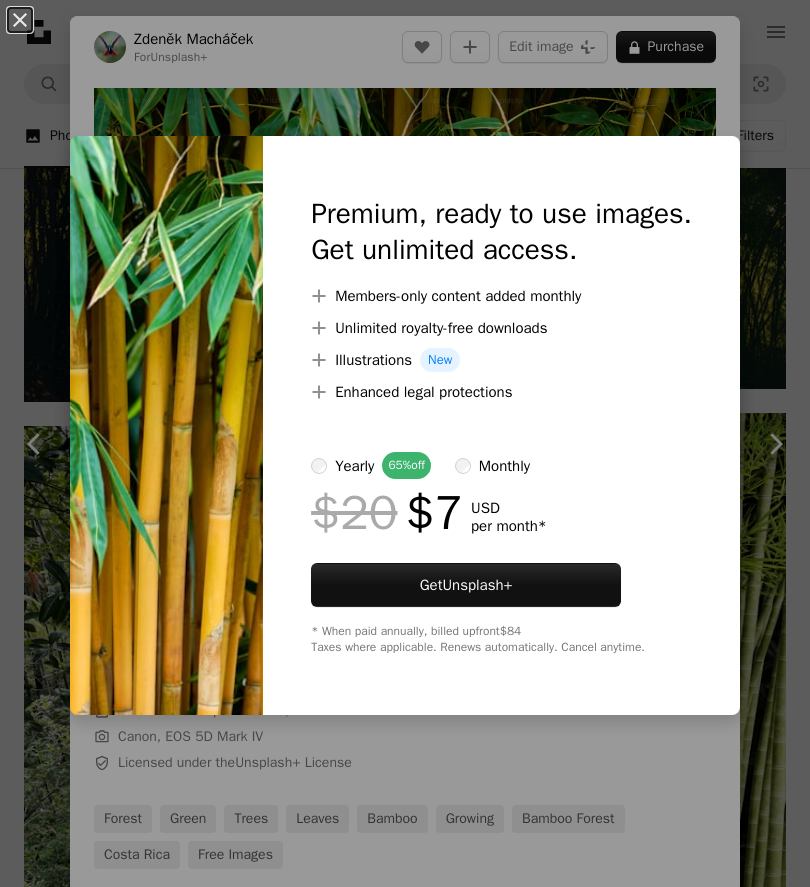 click on "An X shape Premium, ready to use images. Get unlimited access. A plus sign Members-only content added monthly A plus sign Unlimited royalty-free downloads A plus sign Illustrations  New A plus sign Enhanced legal protections yearly 65%  off monthly $20   $7 USD per month * Get  Unsplash+ * When paid annually, billed upfront  $84 Taxes where applicable. Renews automatically. Cancel anytime." at bounding box center (405, 443) 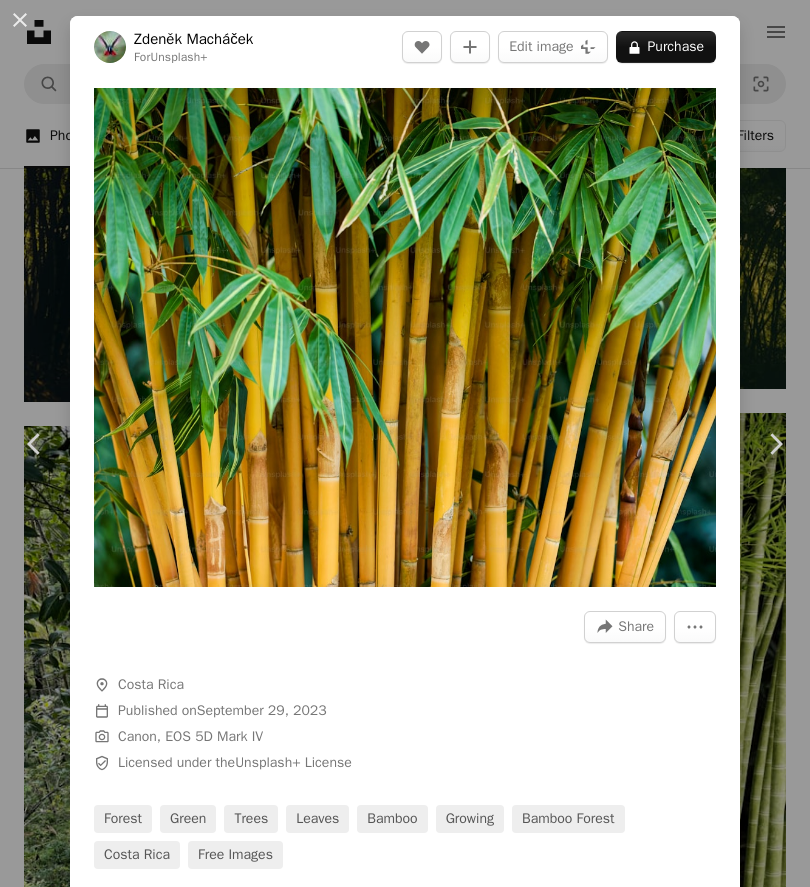 click on "An X shape" at bounding box center [20, 20] 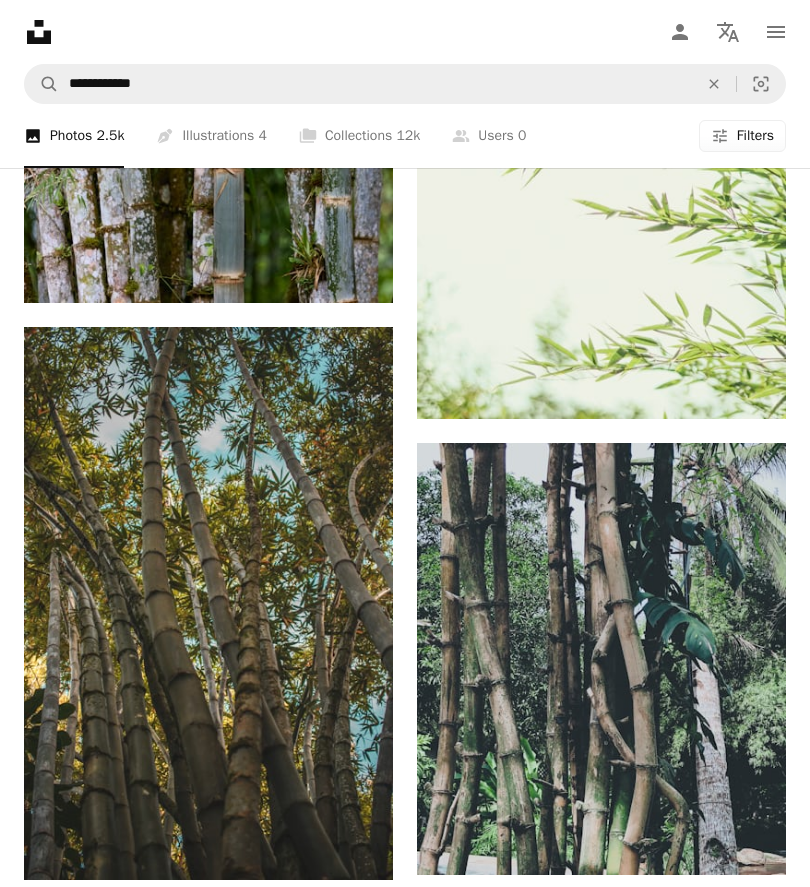 scroll, scrollTop: 3751, scrollLeft: 0, axis: vertical 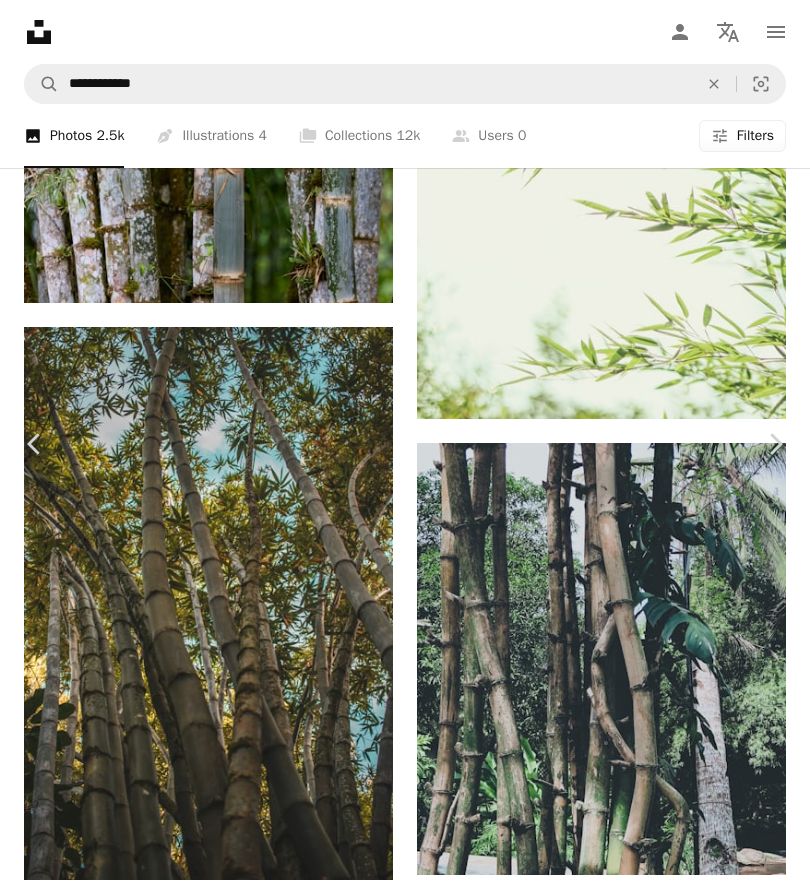 click on "An X shape" at bounding box center [20, 20] 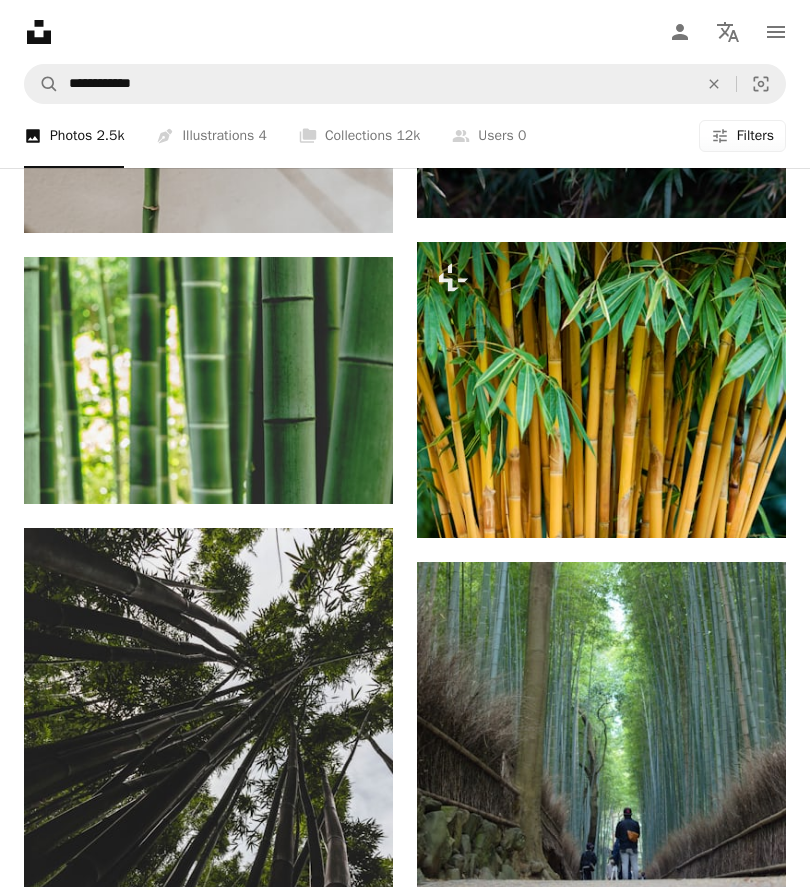 scroll, scrollTop: 6865, scrollLeft: 0, axis: vertical 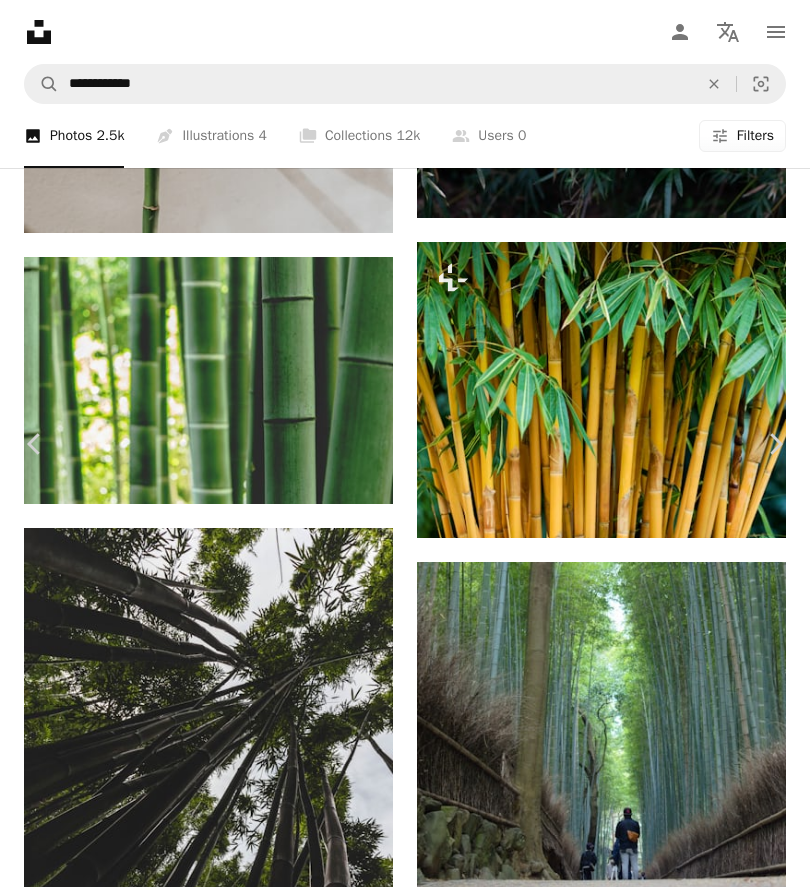 click at bounding box center (243, 39993) 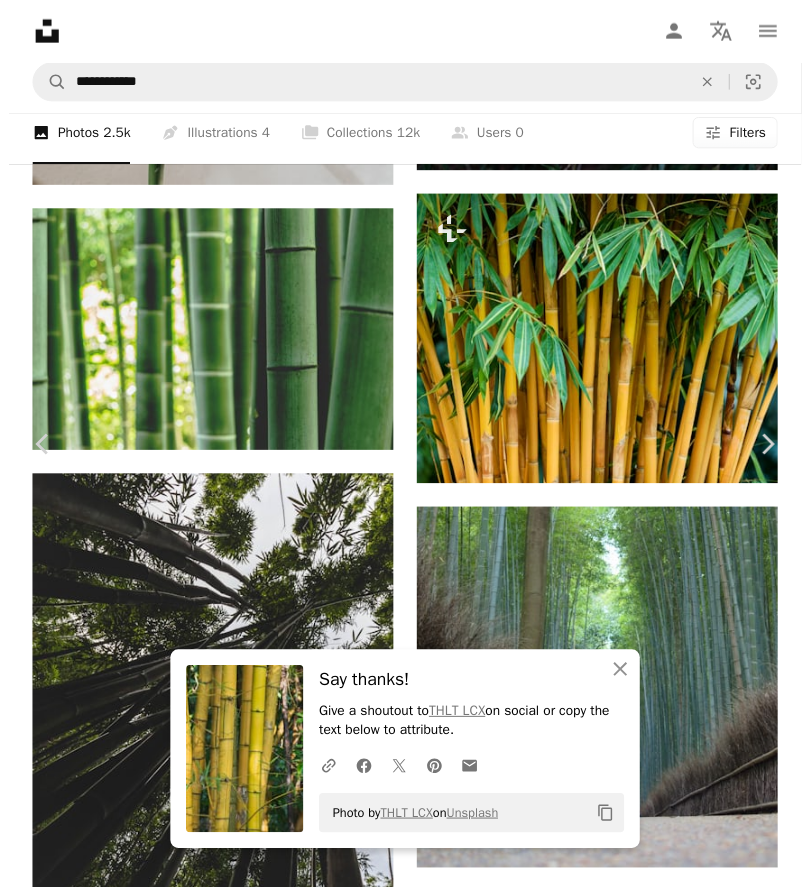 scroll, scrollTop: 6929, scrollLeft: 0, axis: vertical 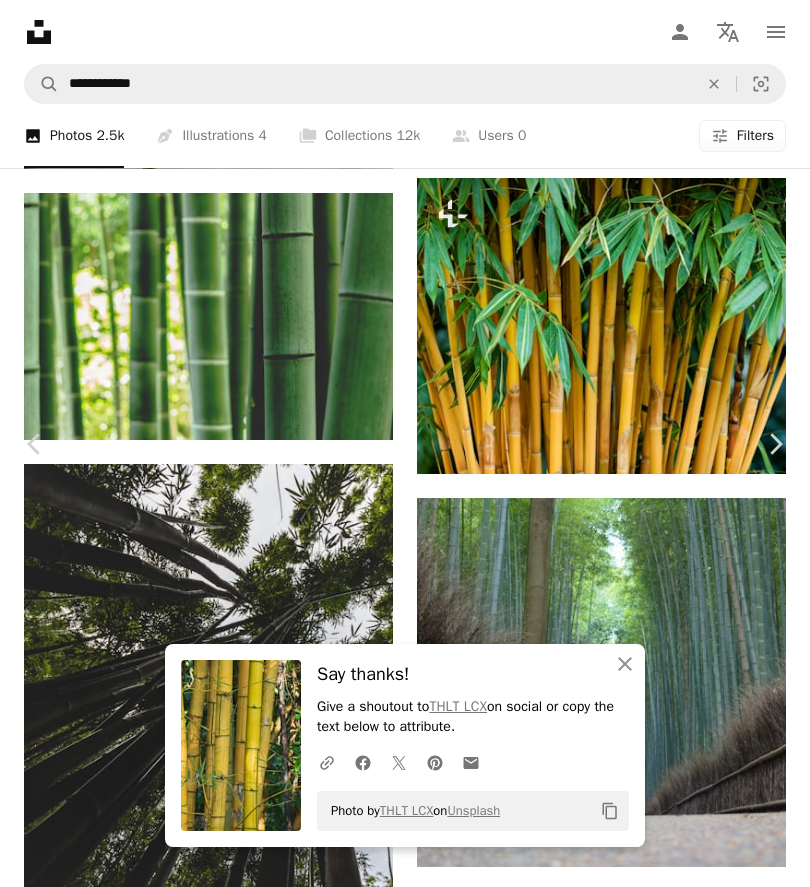 click 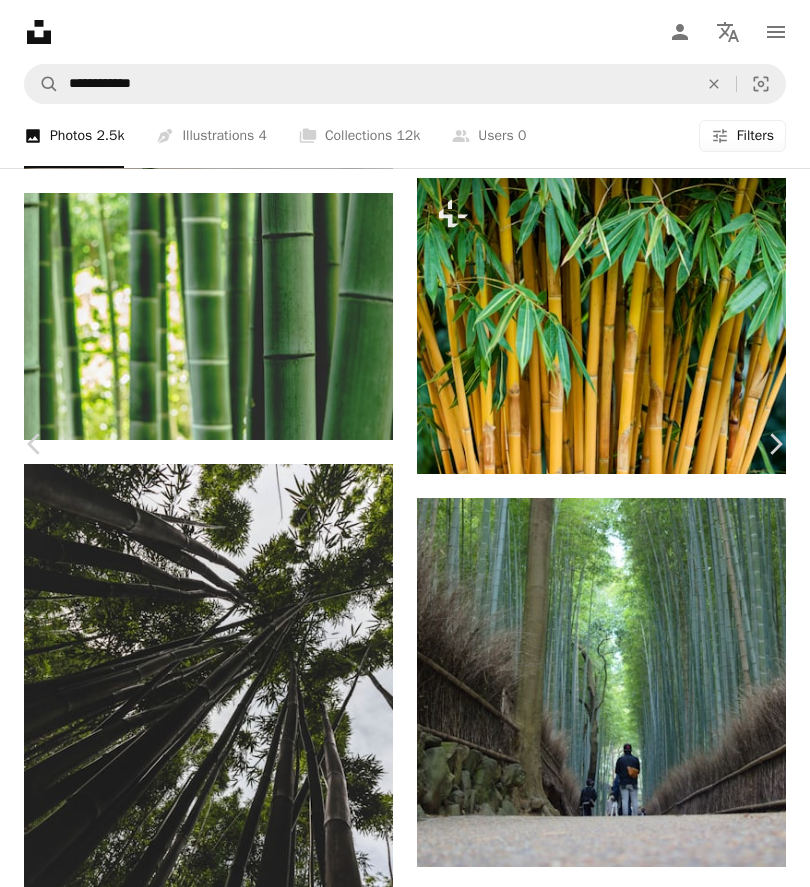 scroll, scrollTop: 2616, scrollLeft: 0, axis: vertical 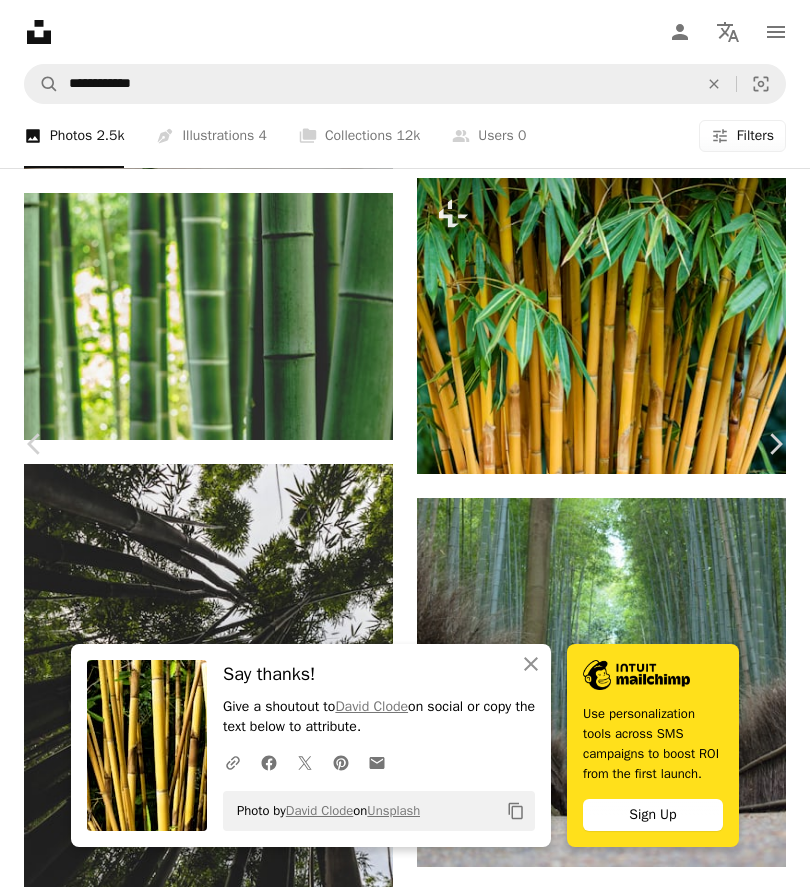 click 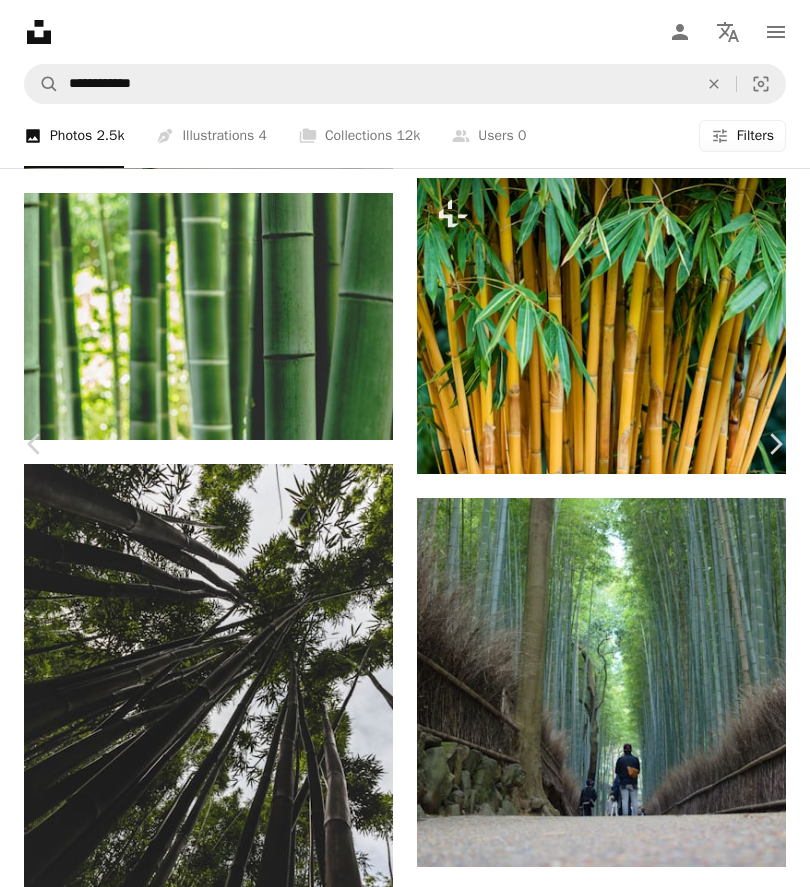 click on "An X shape" at bounding box center (20, 20) 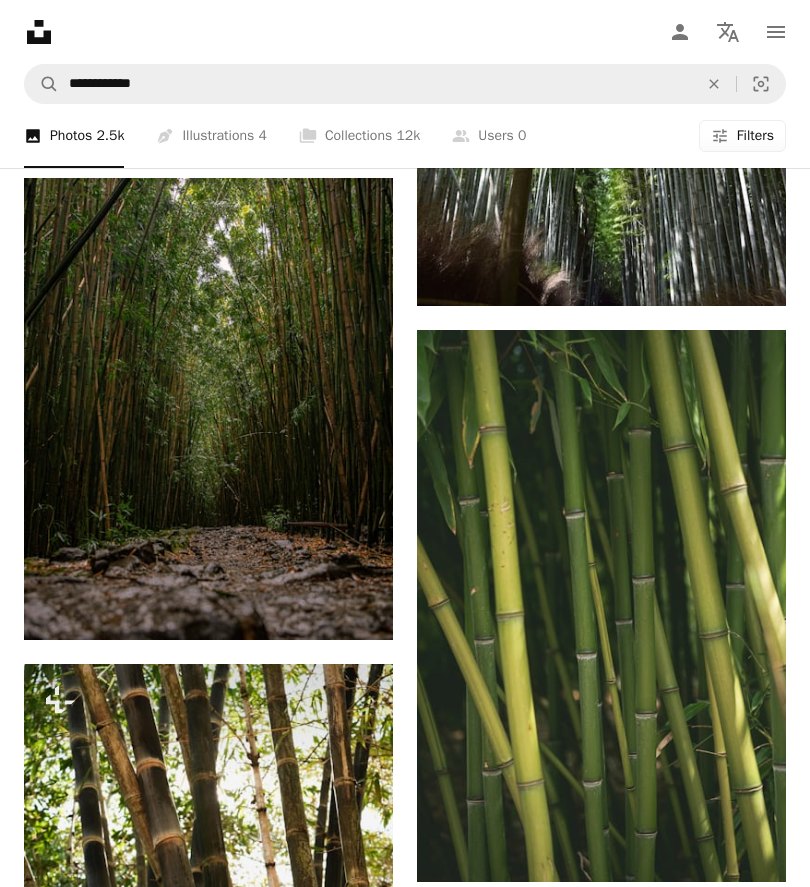 scroll, scrollTop: 8056, scrollLeft: 0, axis: vertical 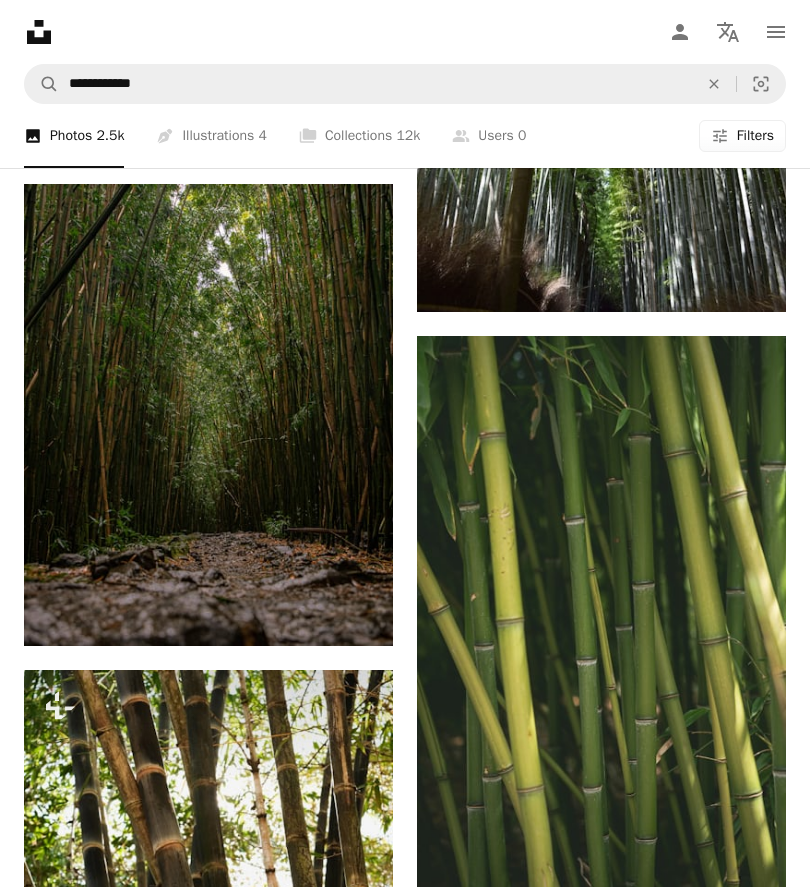 click at bounding box center [208, 414] 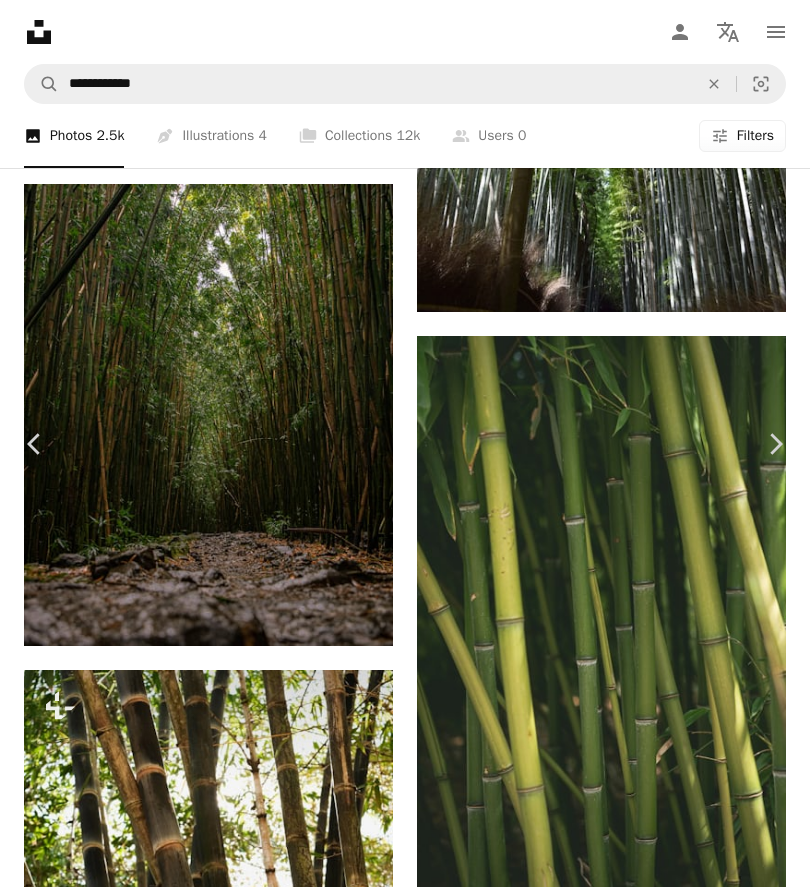 click on "Download free" at bounding box center [626, 38344] 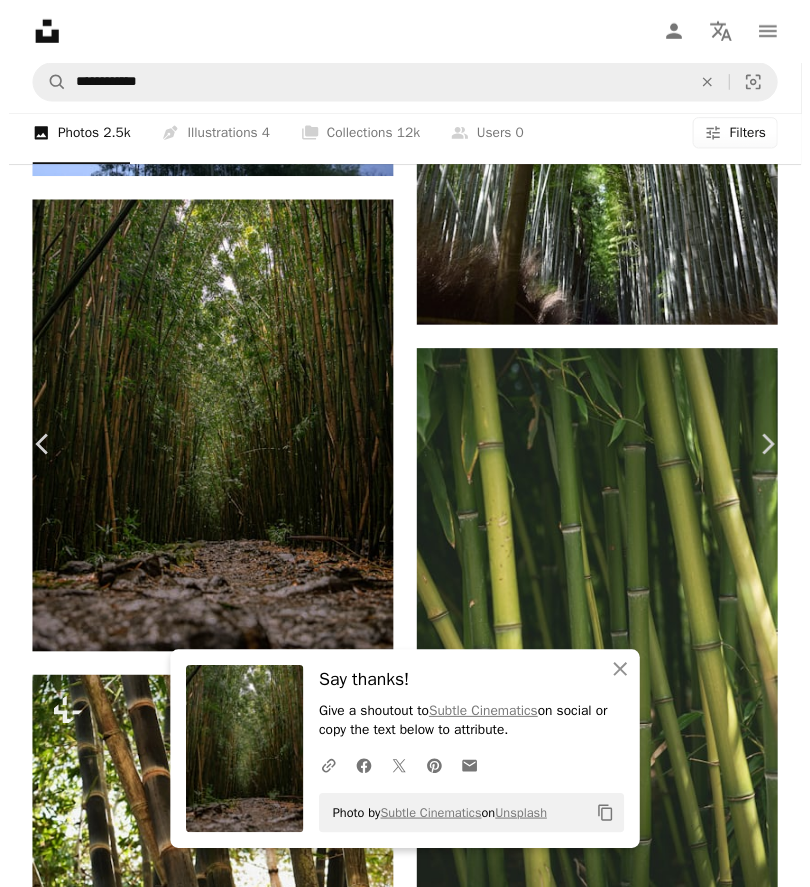 scroll, scrollTop: 8056, scrollLeft: 0, axis: vertical 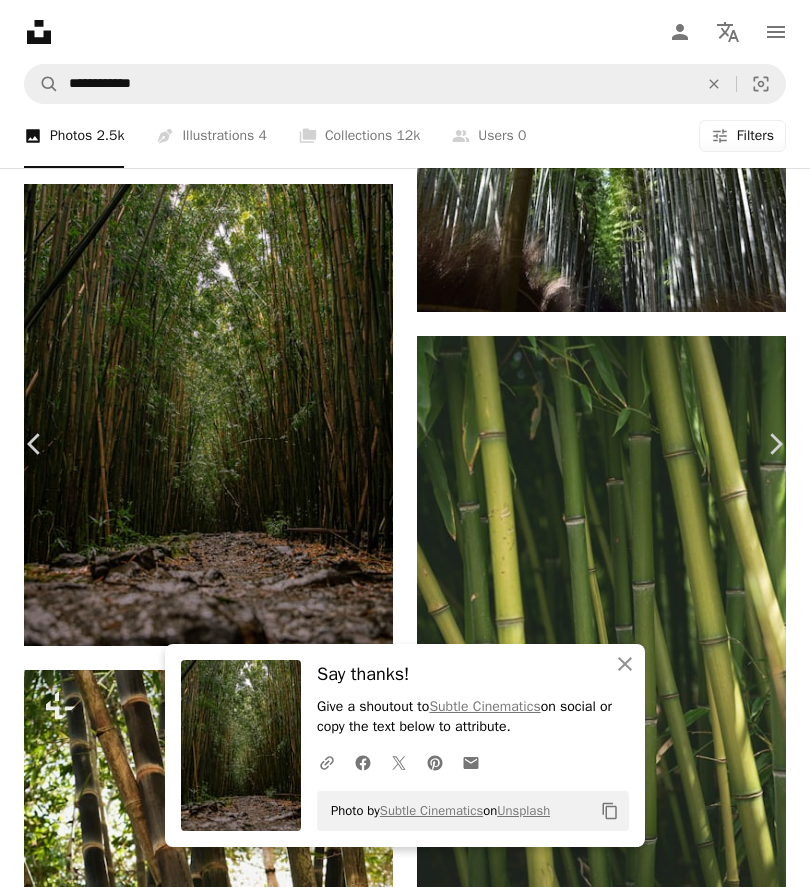 click on "An X shape" at bounding box center (20, 20) 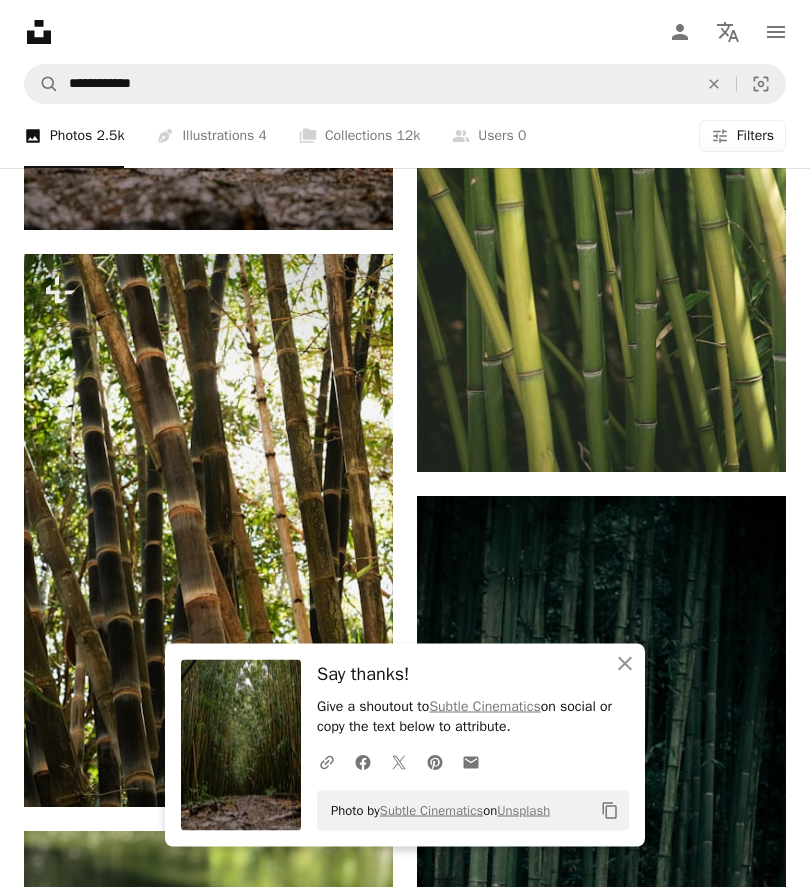 click 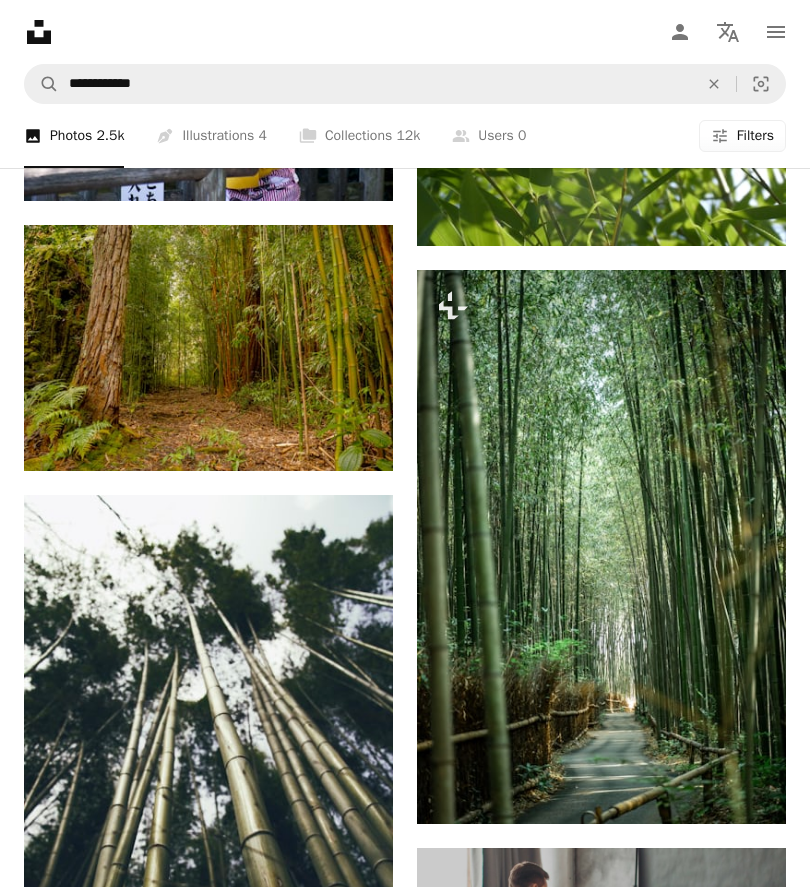 scroll, scrollTop: 11104, scrollLeft: 0, axis: vertical 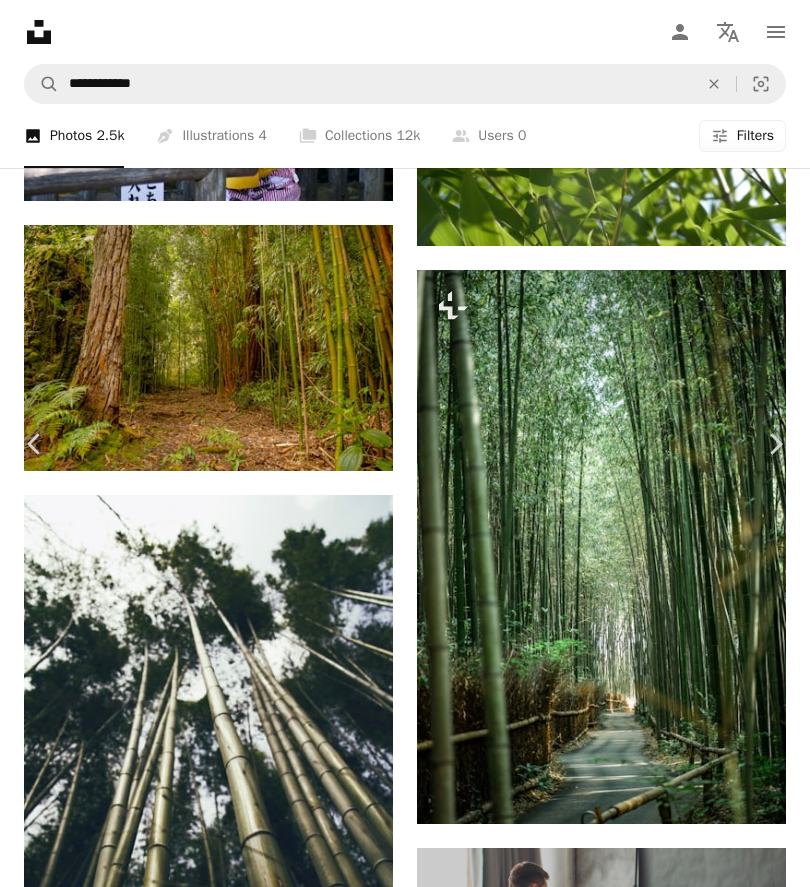 click on "An X shape" at bounding box center (20, 20) 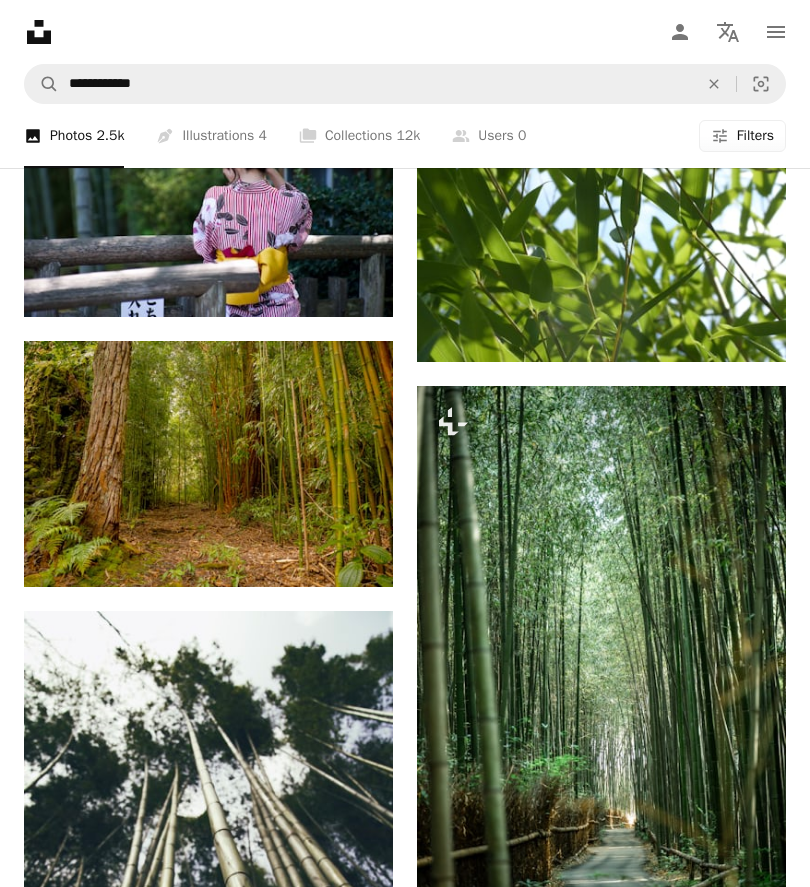 scroll, scrollTop: 10988, scrollLeft: 0, axis: vertical 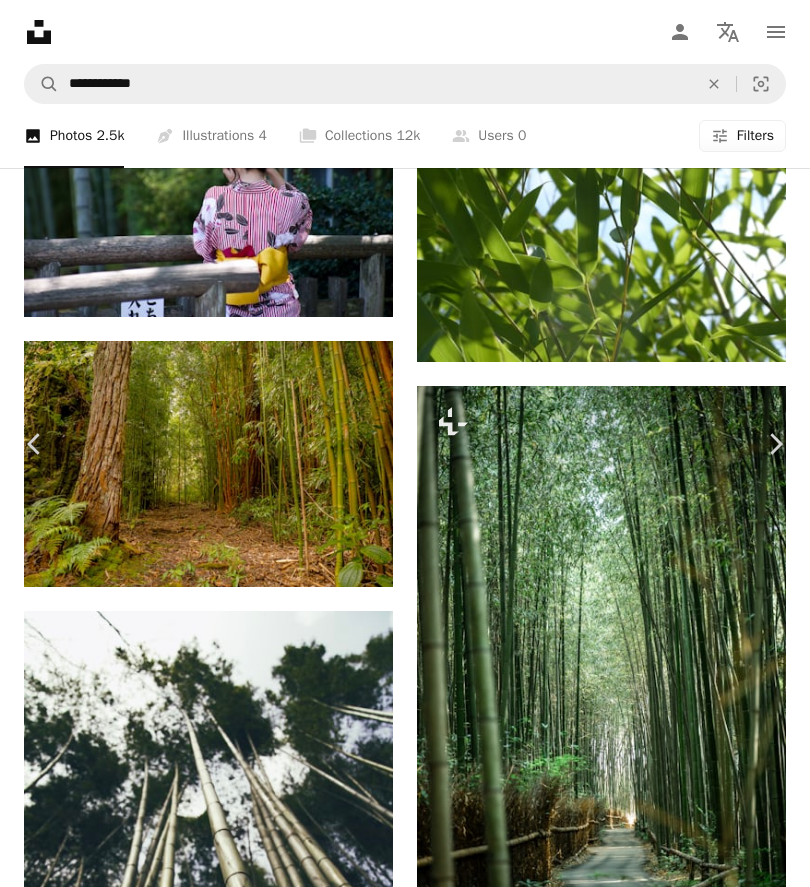 click on "Download free" at bounding box center (626, 35412) 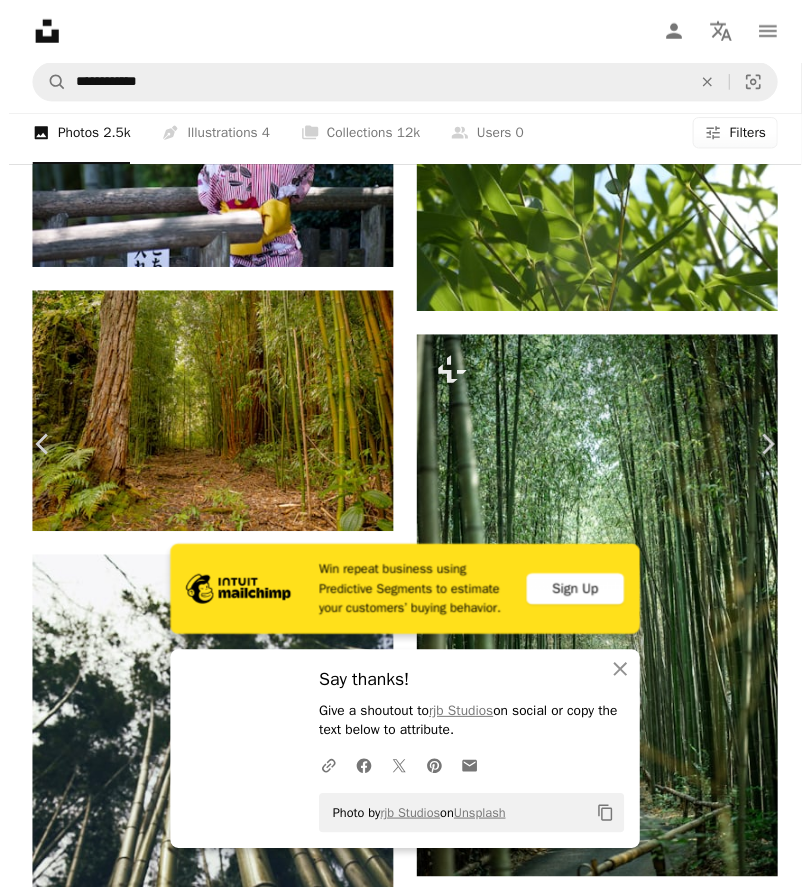 scroll, scrollTop: 11052, scrollLeft: 0, axis: vertical 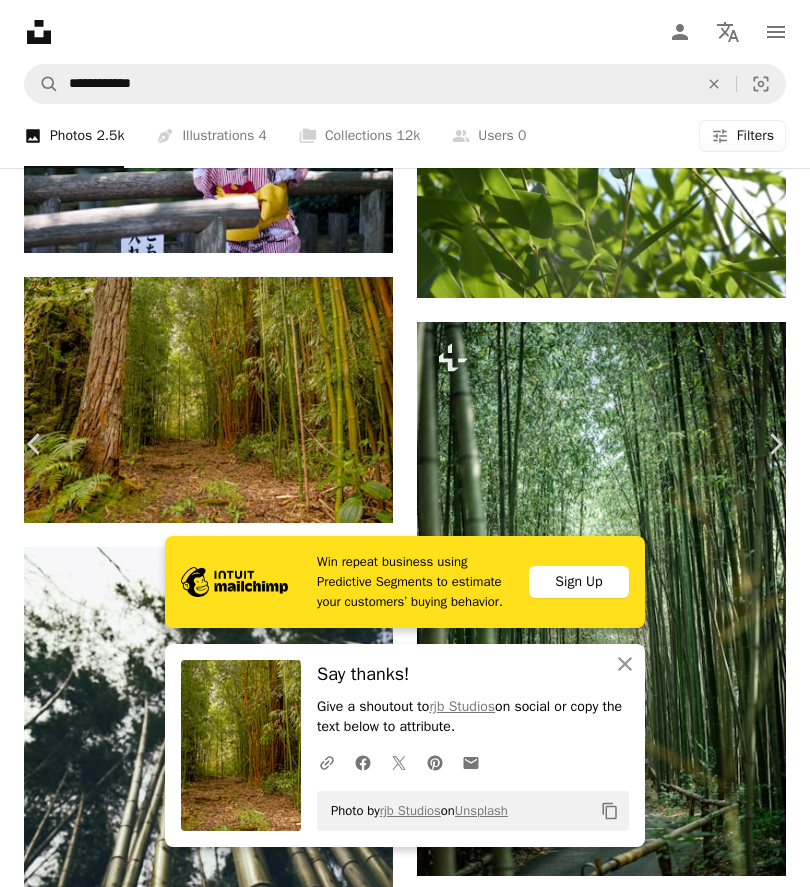 click on "An X shape" at bounding box center (20, 20) 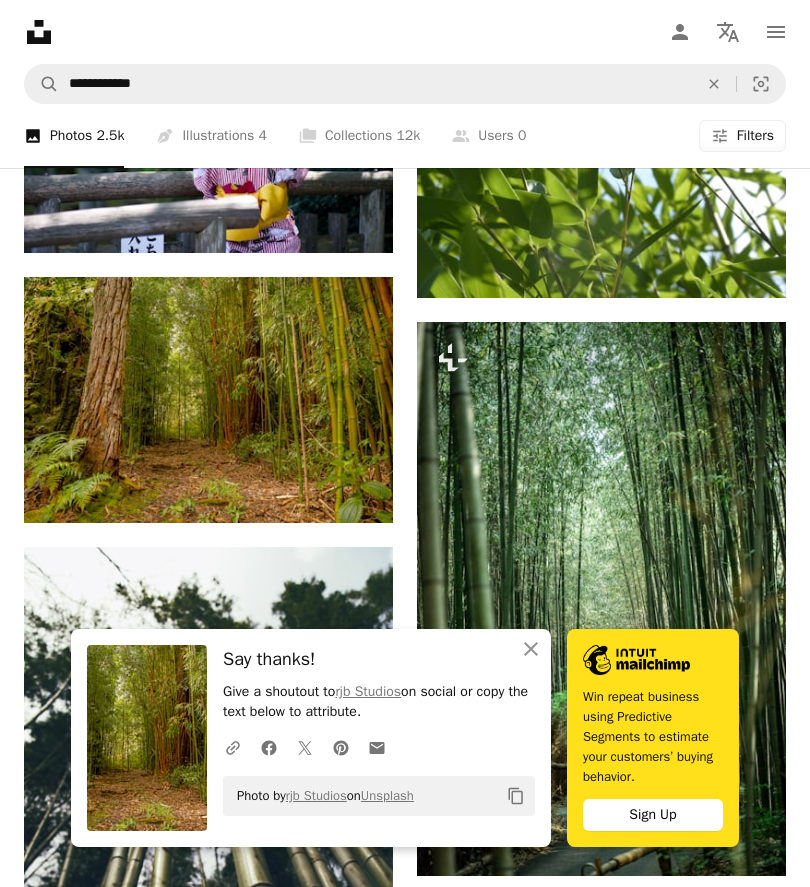 click on "Unsplash logo Unsplash Home" 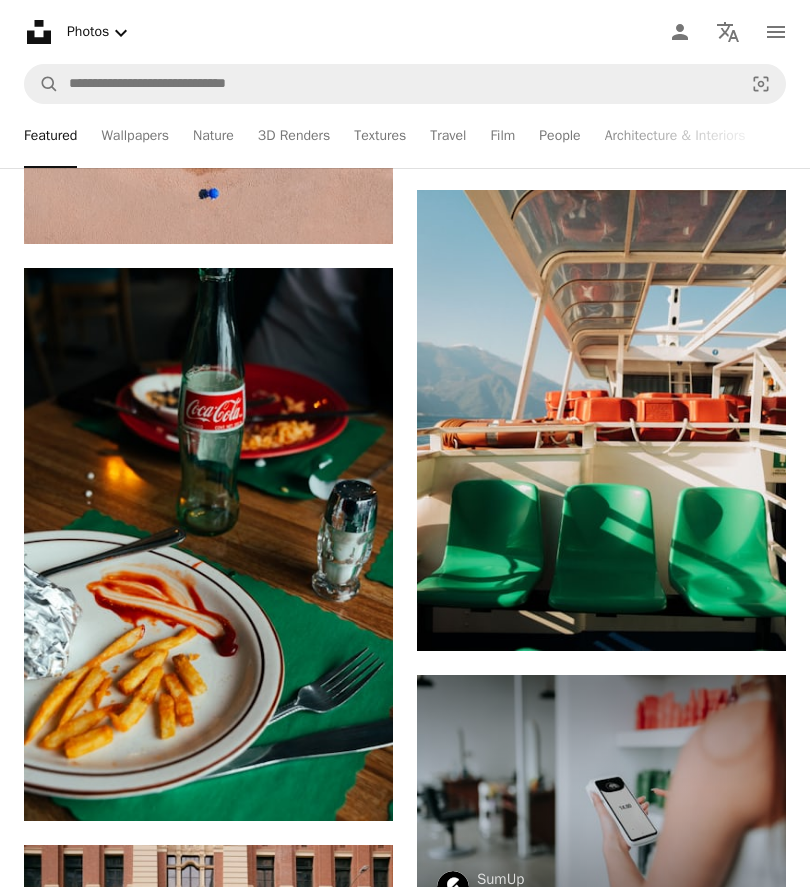scroll, scrollTop: 5768, scrollLeft: 0, axis: vertical 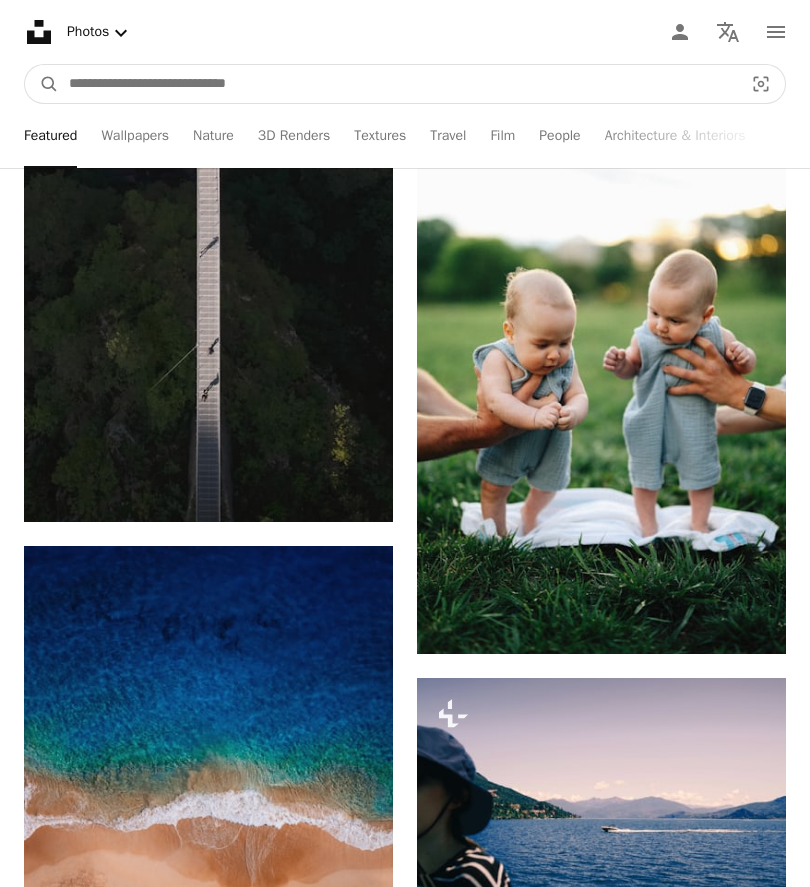click at bounding box center [398, 84] 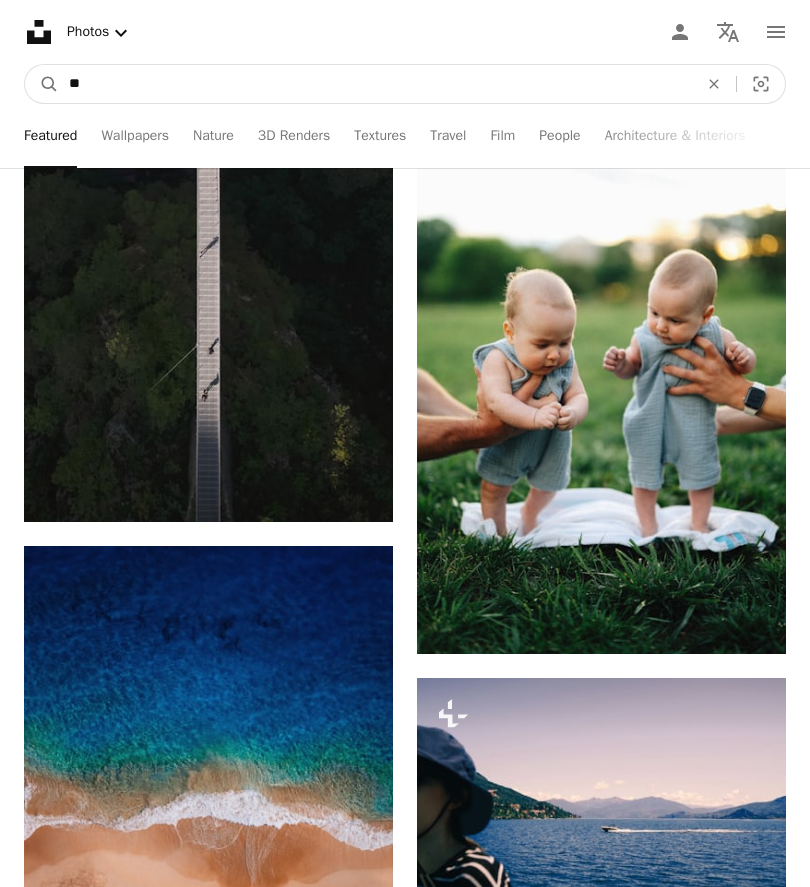 type on "*" 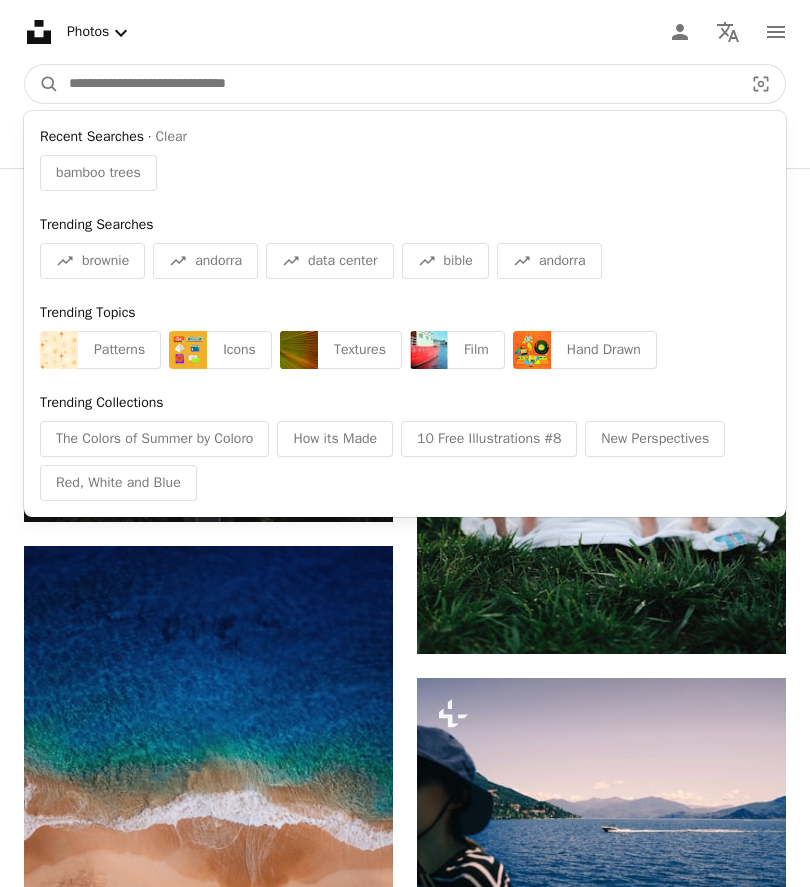 type on "*" 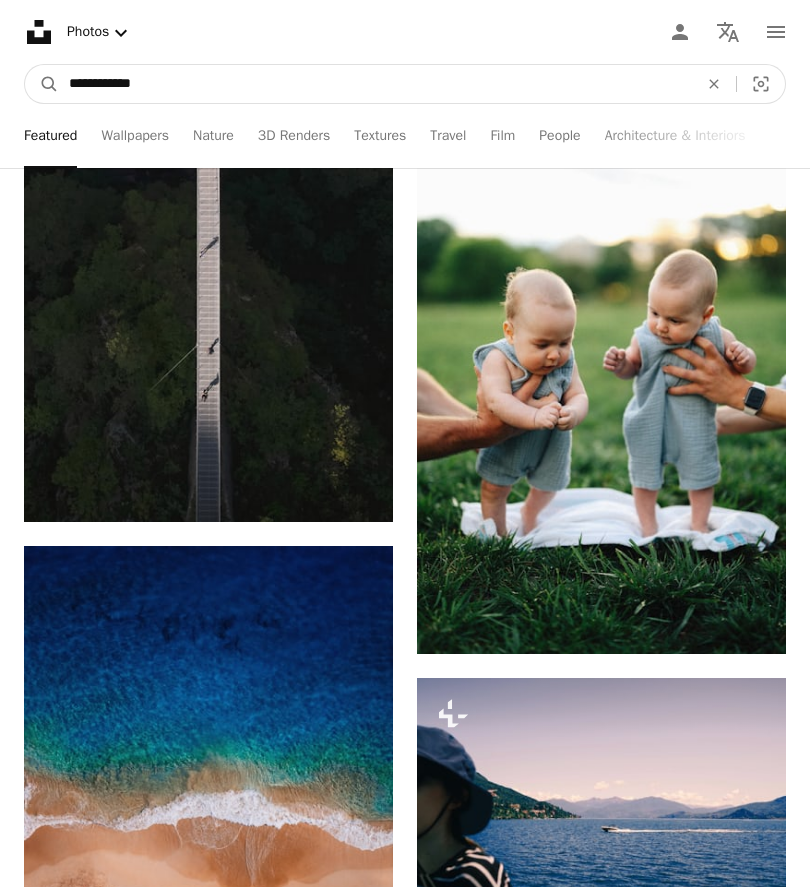 type on "**********" 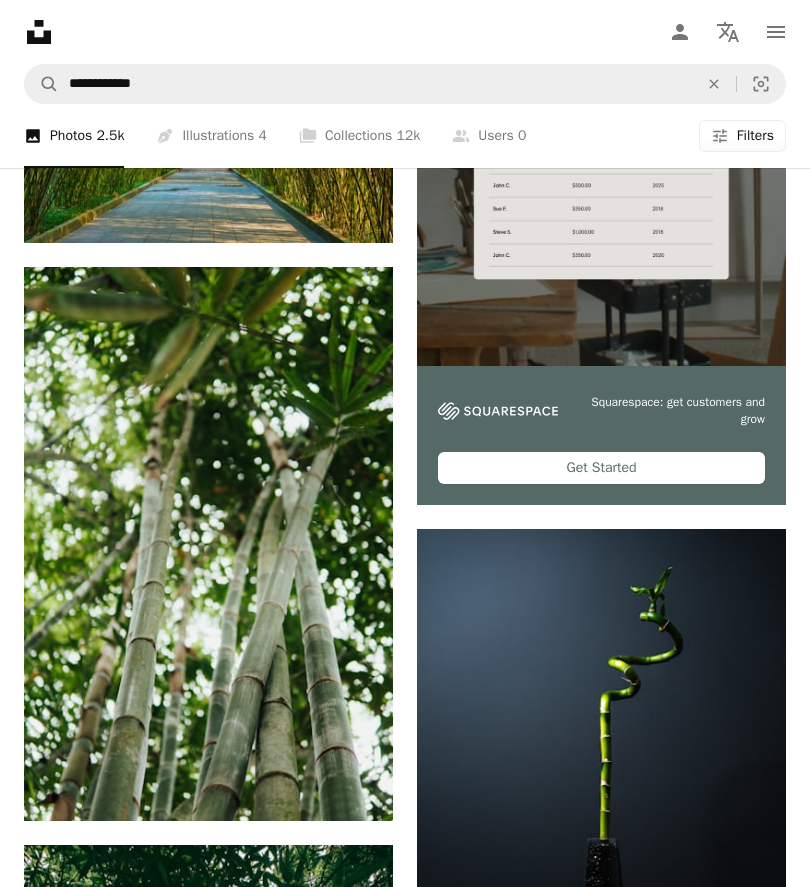 scroll, scrollTop: 329, scrollLeft: 0, axis: vertical 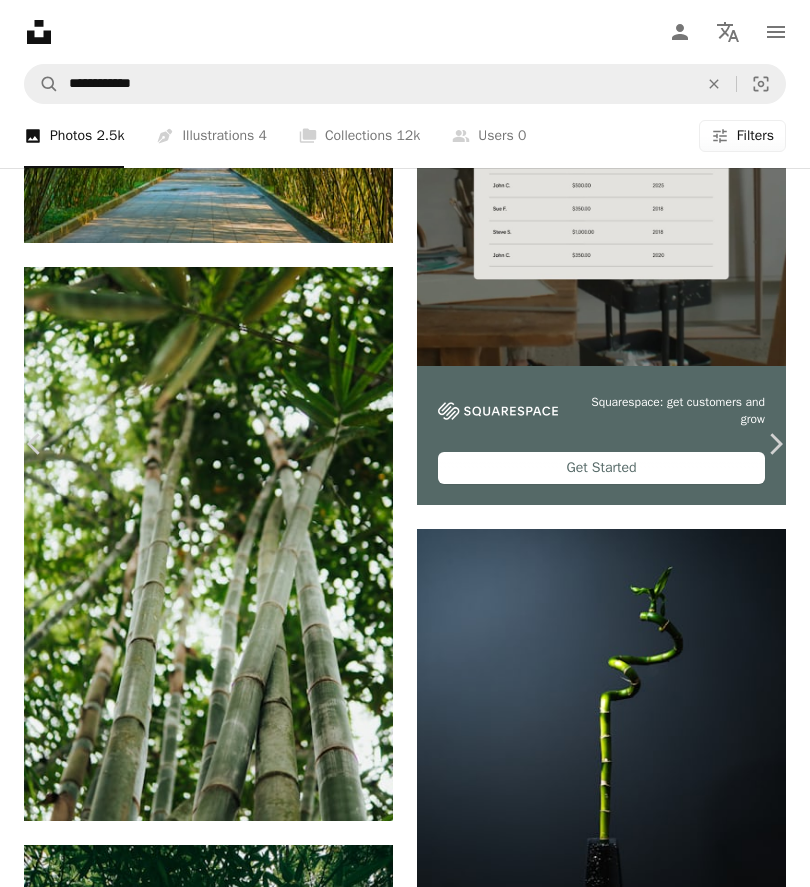 click on "Download free" at bounding box center (626, 46832) 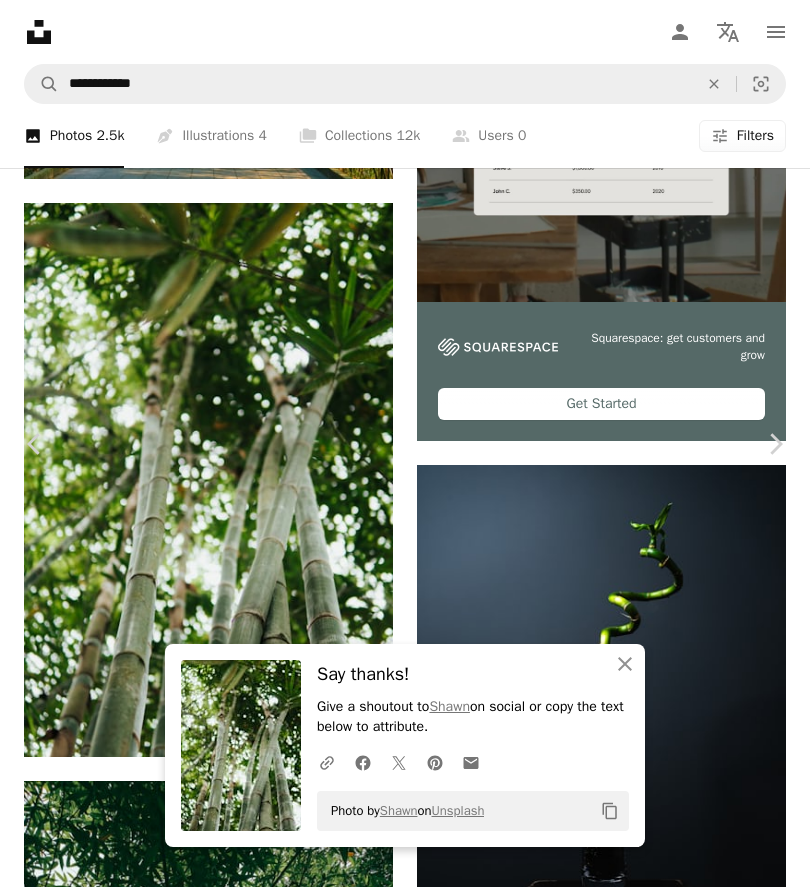 scroll, scrollTop: 936, scrollLeft: 0, axis: vertical 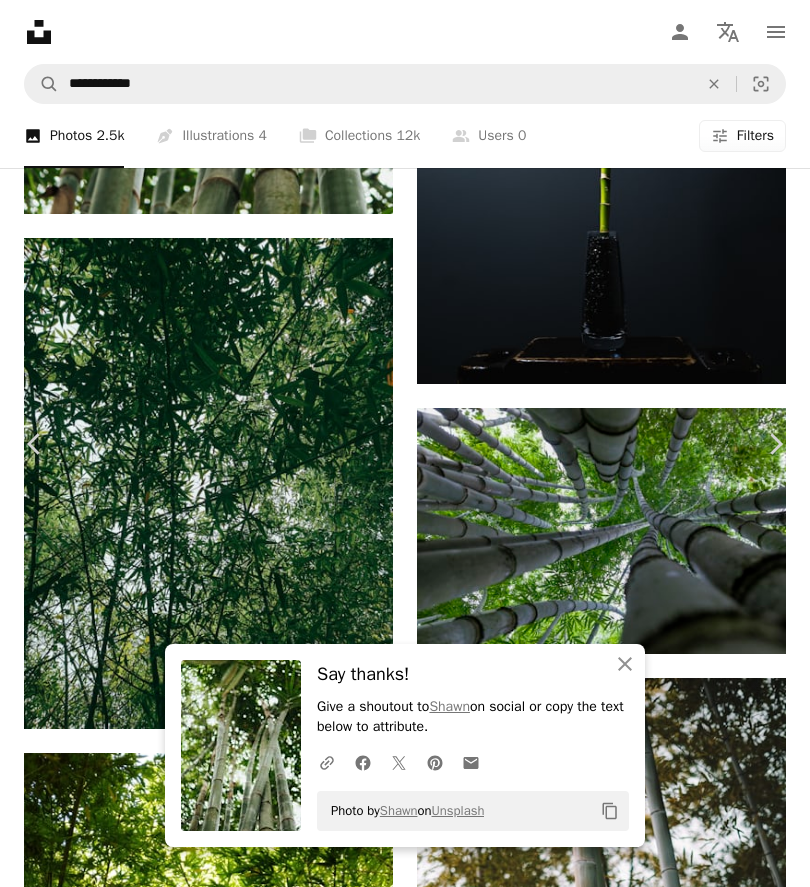 click on "An X shape" at bounding box center [20, 20] 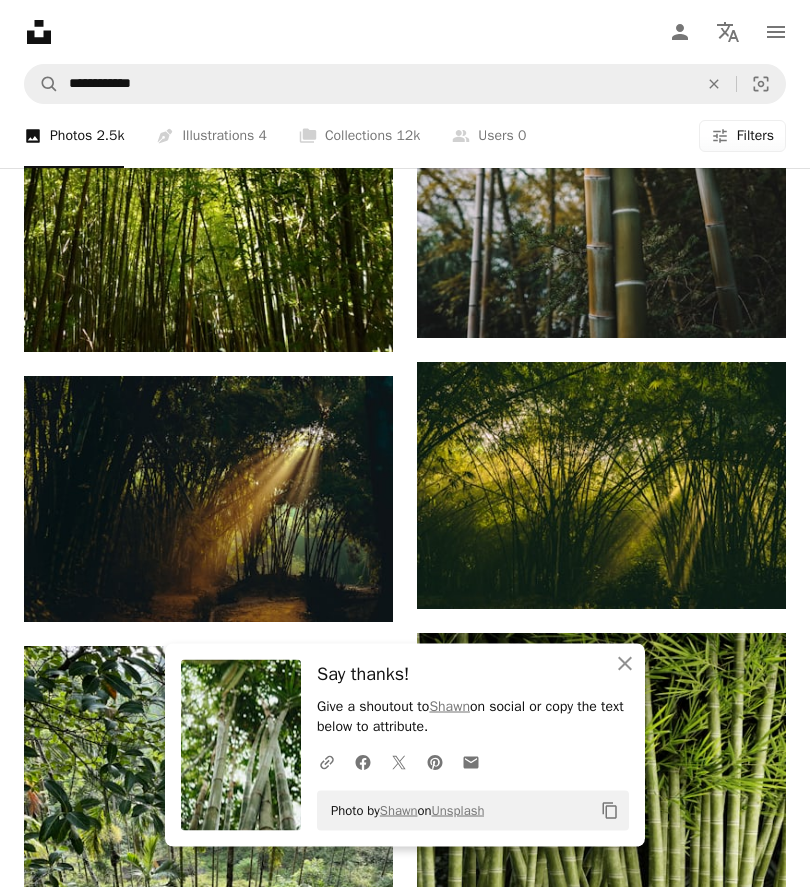 scroll, scrollTop: 1829, scrollLeft: 0, axis: vertical 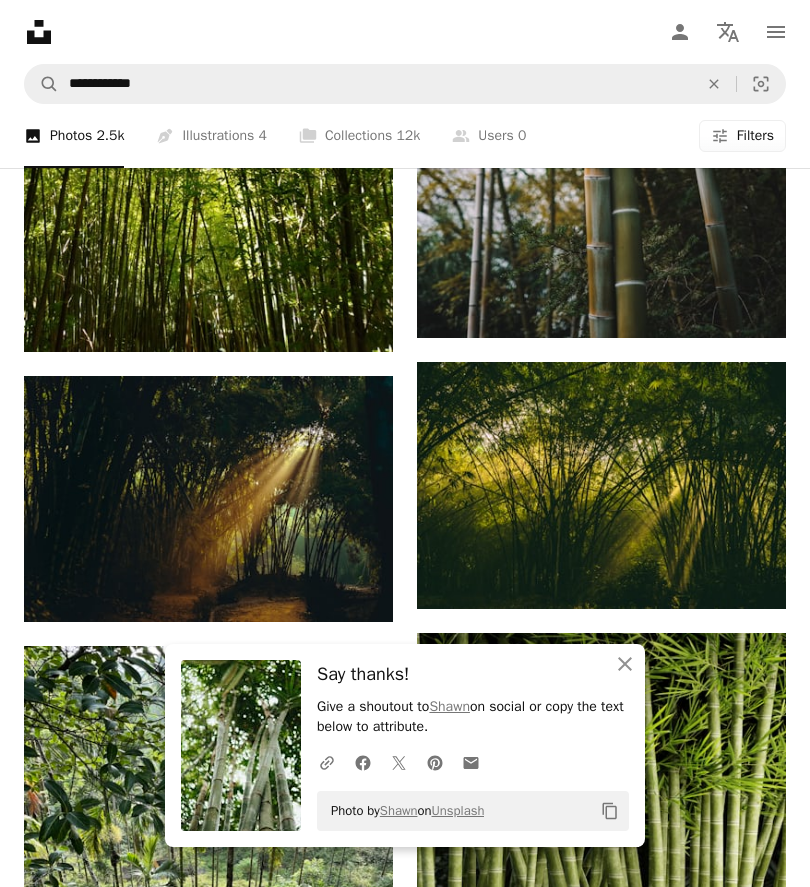 click at bounding box center [208, 499] 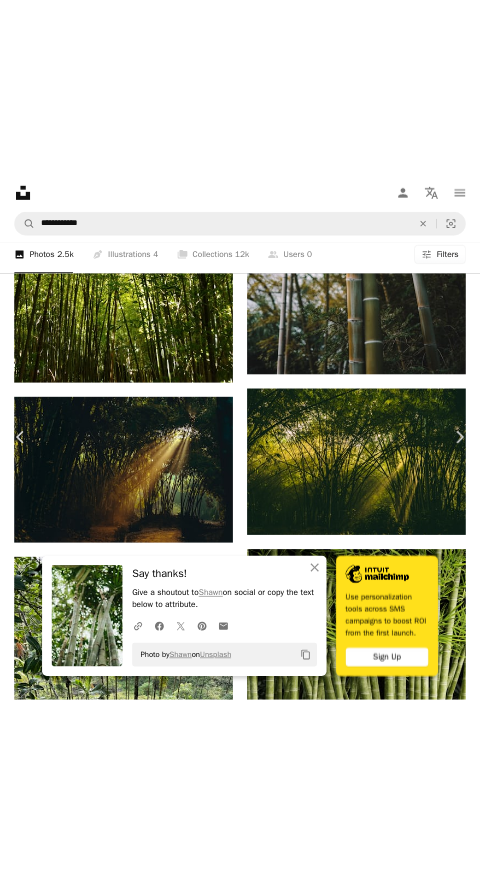 scroll, scrollTop: 2014, scrollLeft: 0, axis: vertical 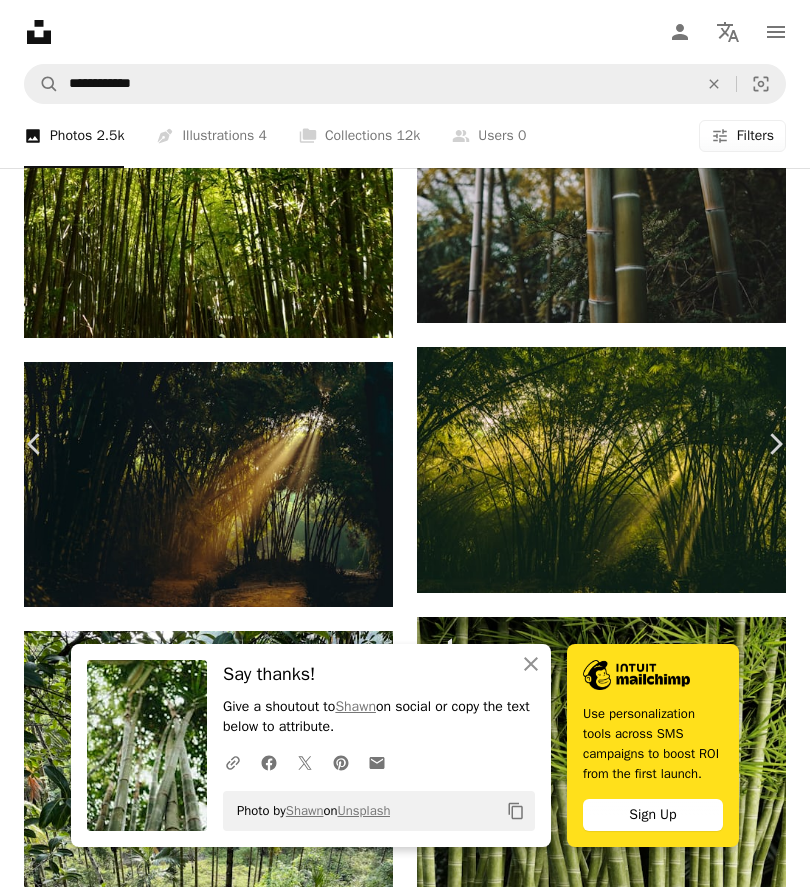 click on "Download free" at bounding box center [626, 45311] 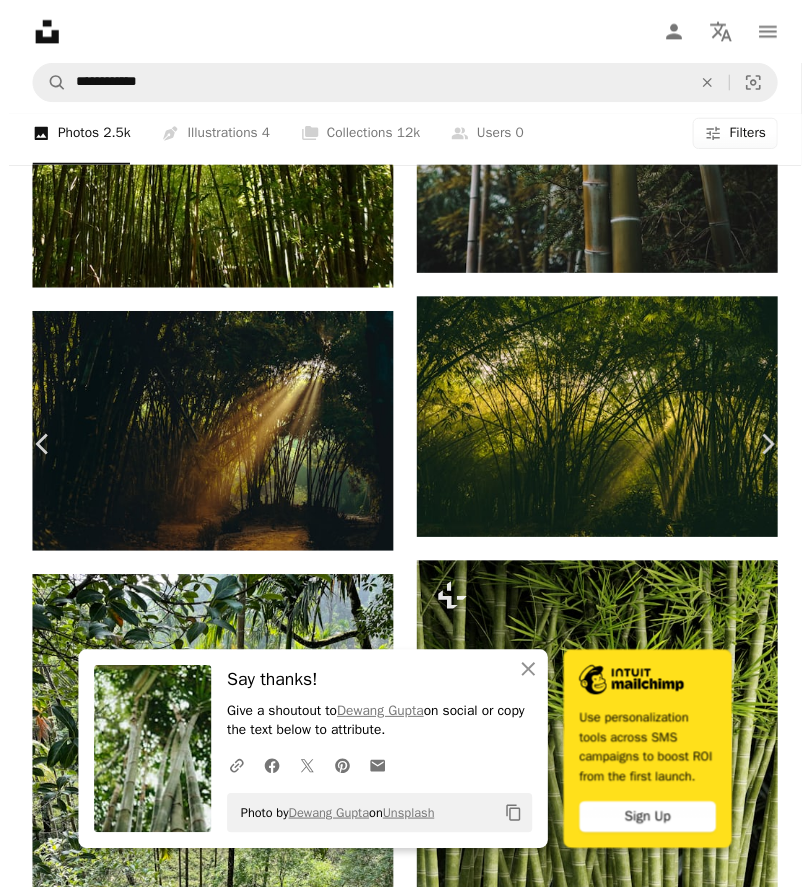 scroll, scrollTop: 1908, scrollLeft: 0, axis: vertical 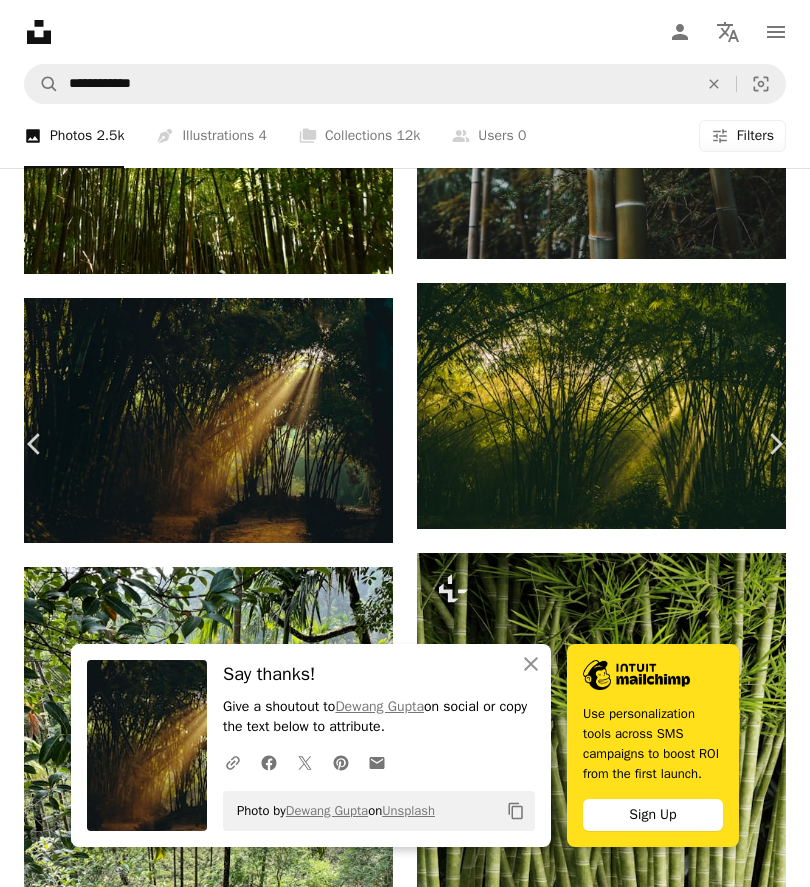 click on "An X shape" at bounding box center [20, 20] 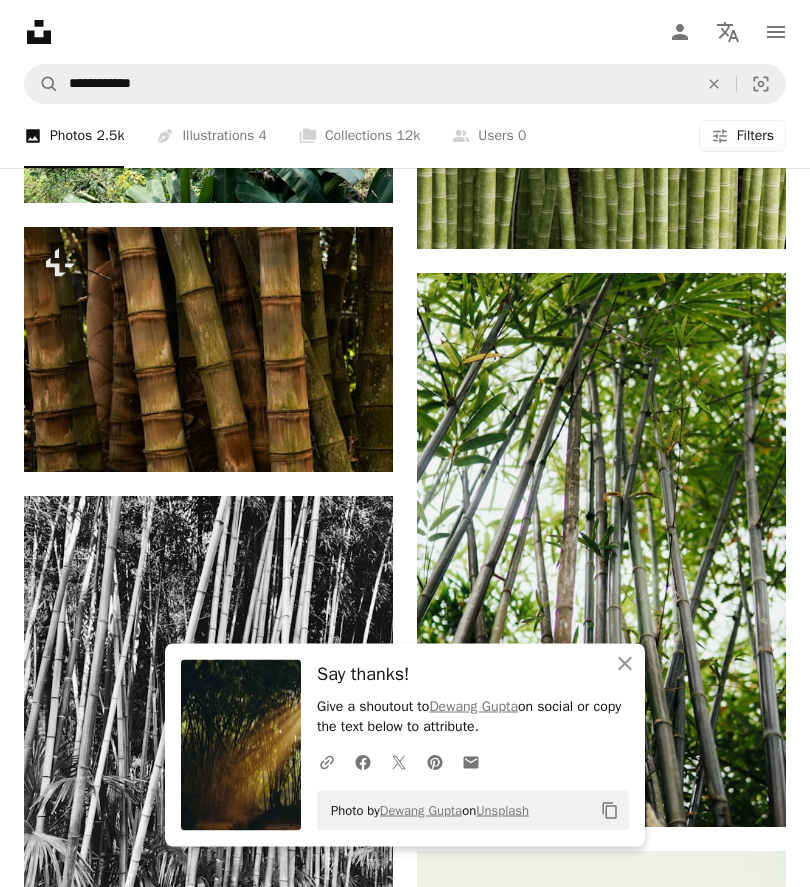 scroll, scrollTop: 2769, scrollLeft: 0, axis: vertical 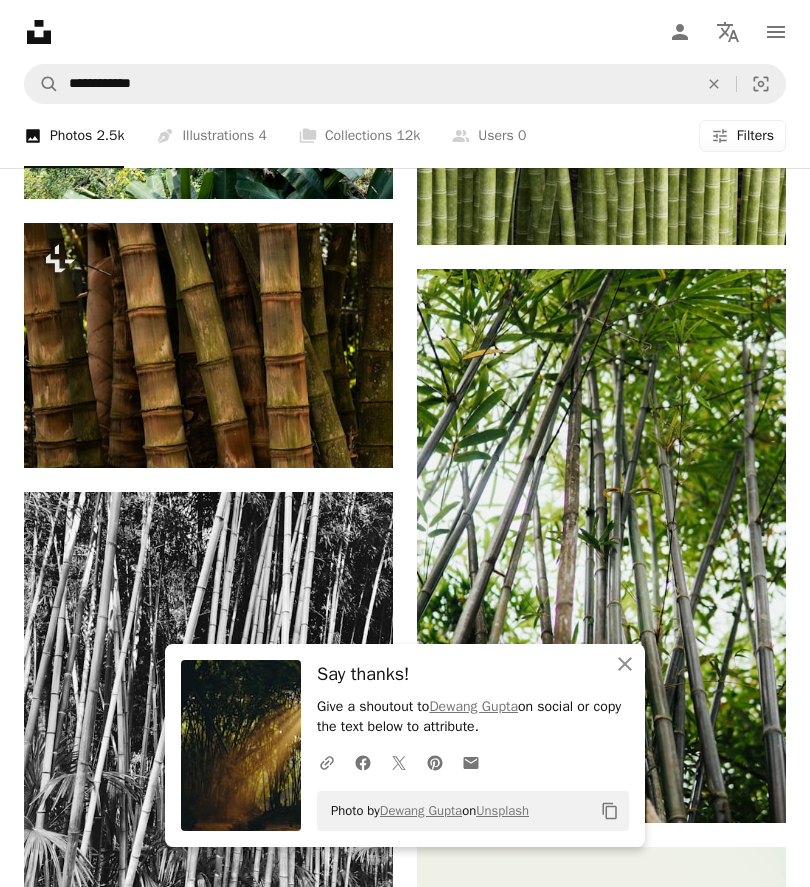 click 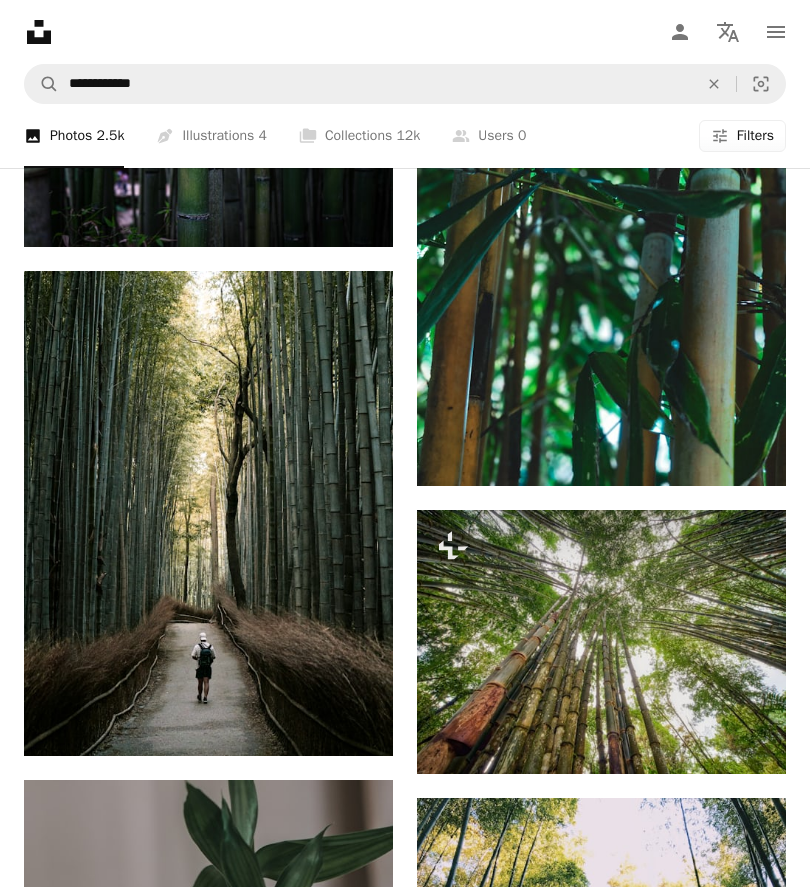 scroll, scrollTop: 4659, scrollLeft: 0, axis: vertical 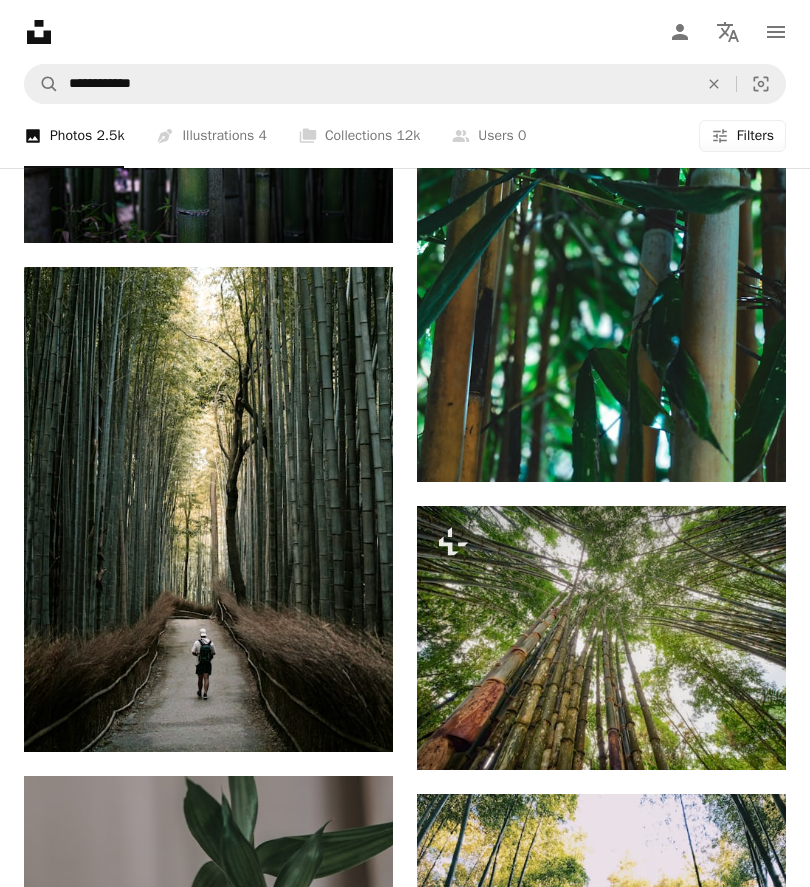 click at bounding box center (601, 637) 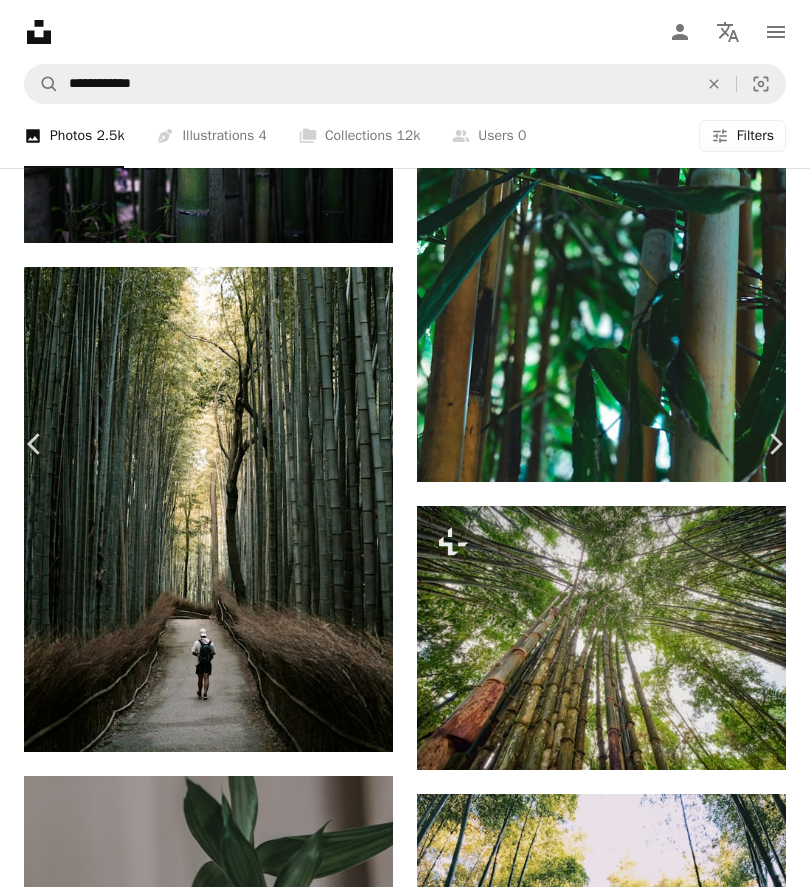 click on "A forward-right arrow Share More Actions A map marker [COUNTRY] Calendar outlined Published on [DATE] Camera Canon, EOS R5 Safety Licensed under the Unsplash+ License green trees leaves bamboo bamboo forest tall [COUNTRY] Free images" at bounding box center [405, 43108] 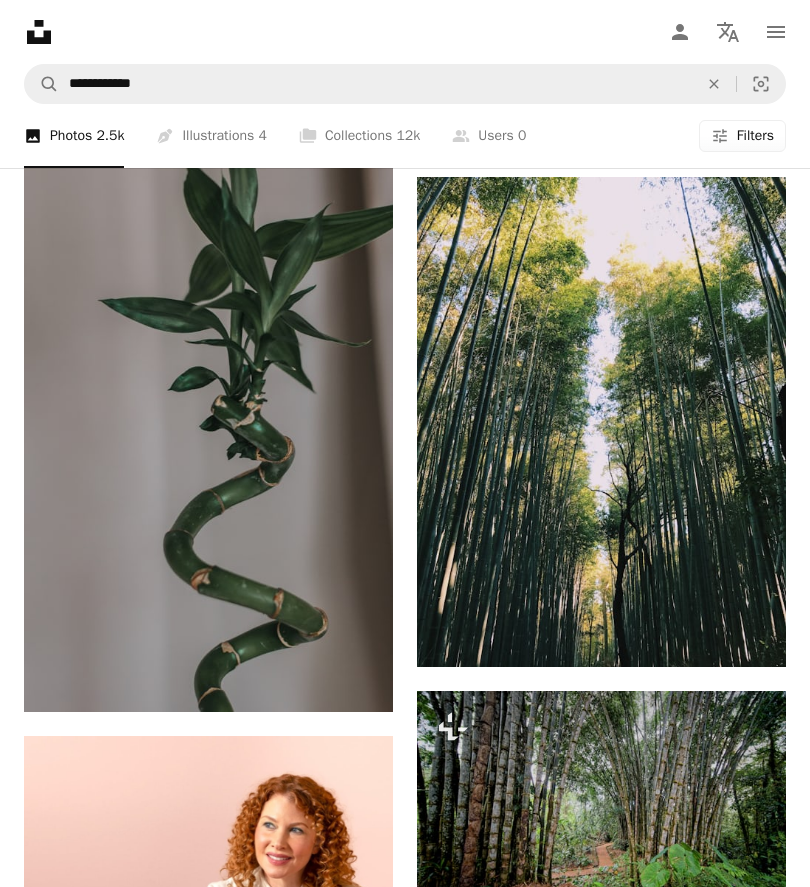 scroll, scrollTop: 5288, scrollLeft: 0, axis: vertical 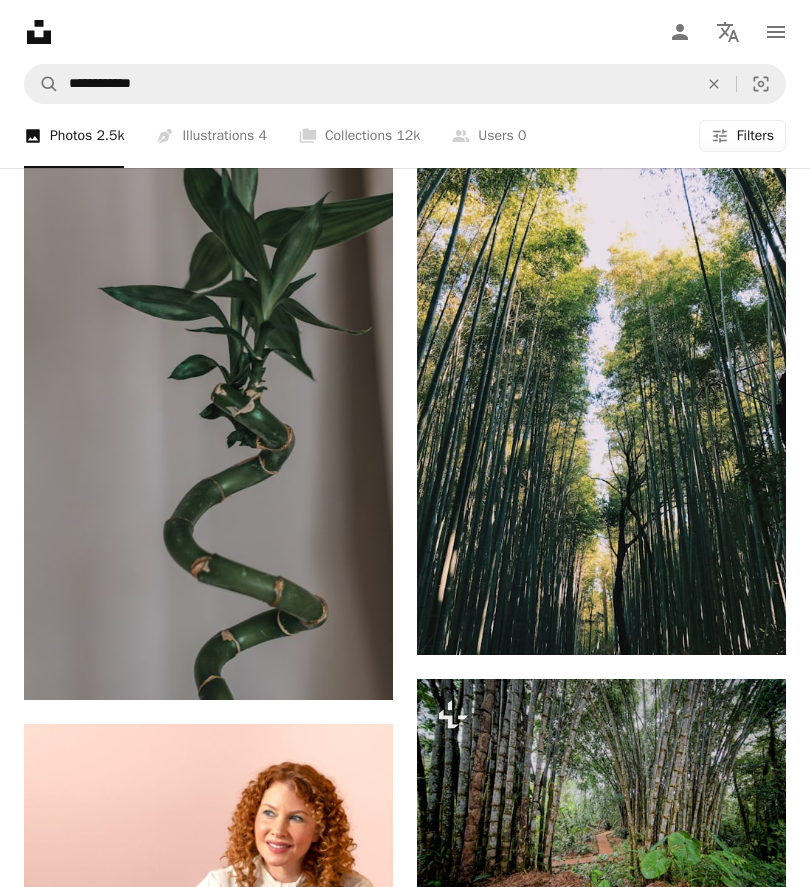 click at bounding box center (601, 410) 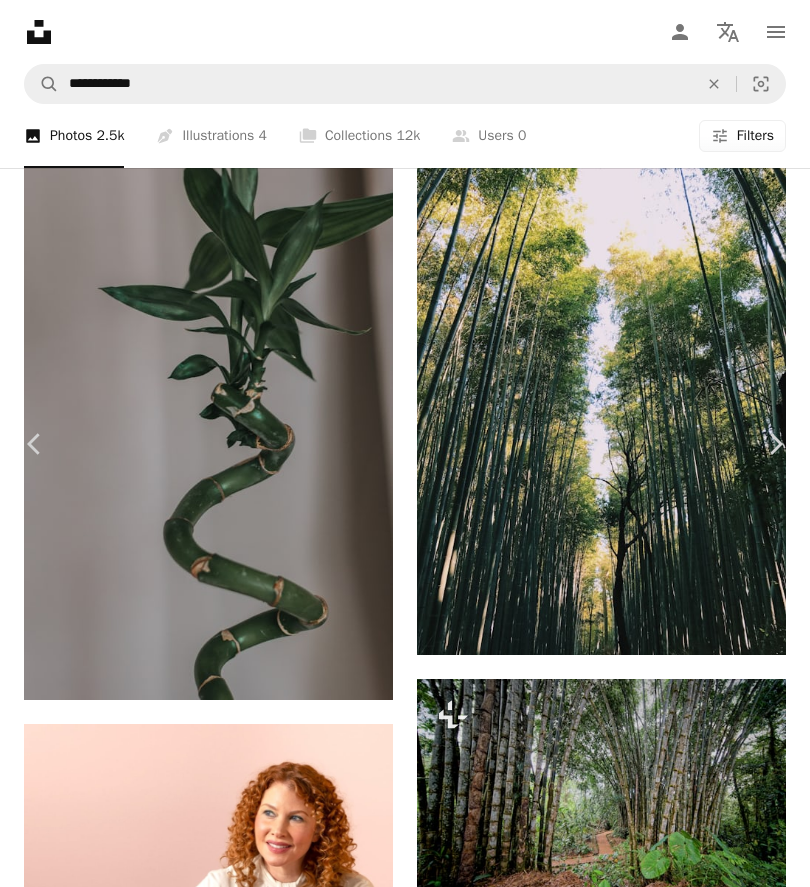 click on "Download free" at bounding box center [626, 41867] 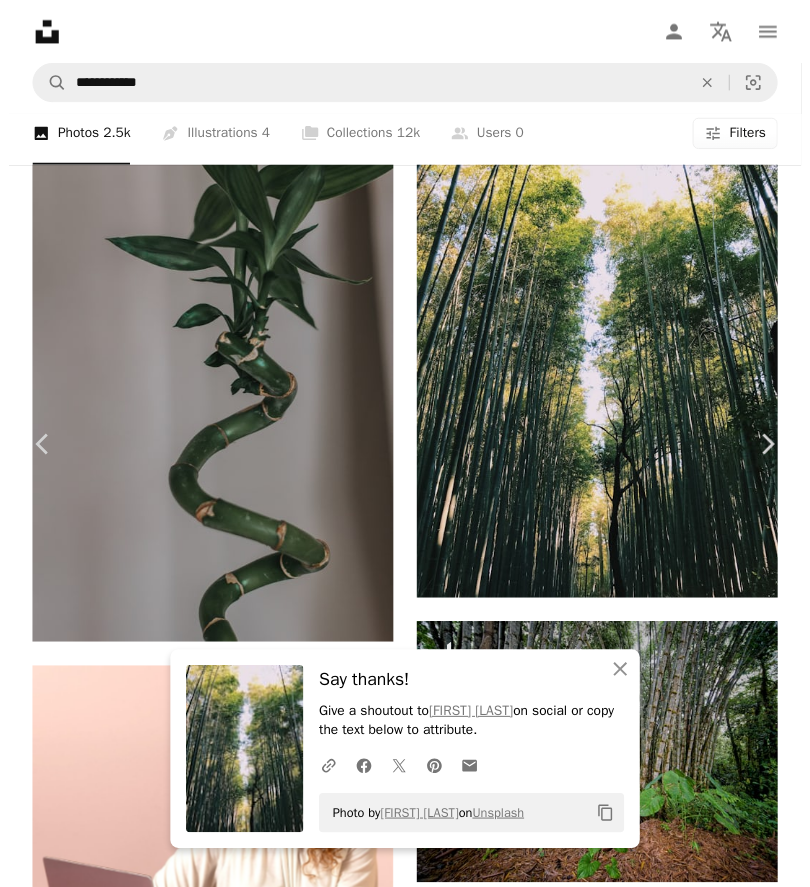 scroll, scrollTop: 5352, scrollLeft: 0, axis: vertical 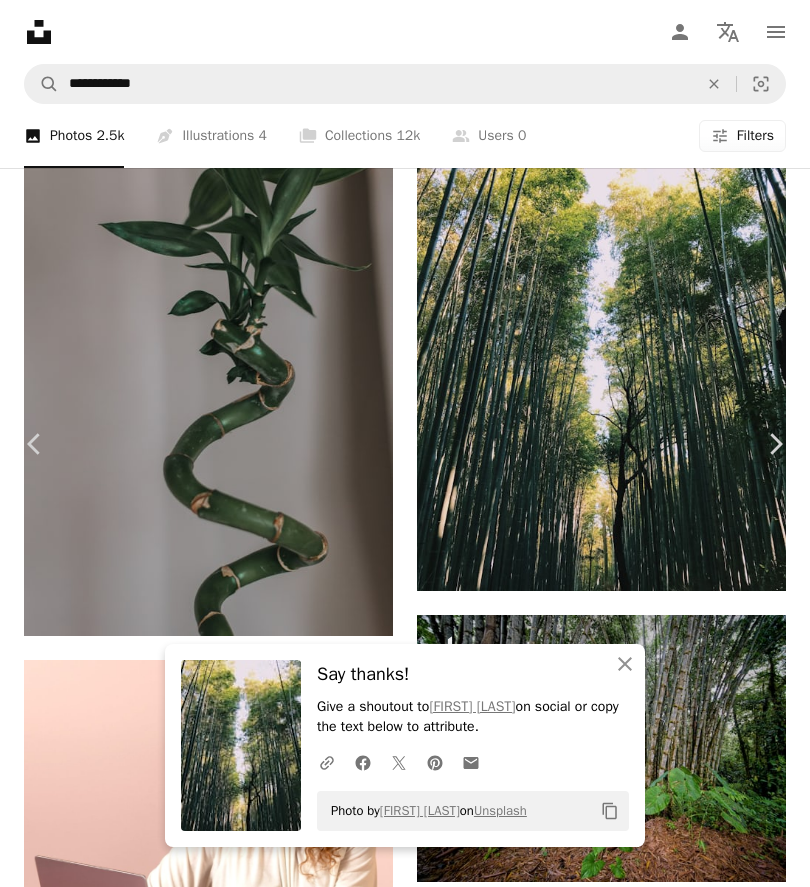 click on "An X shape" at bounding box center (20, 20) 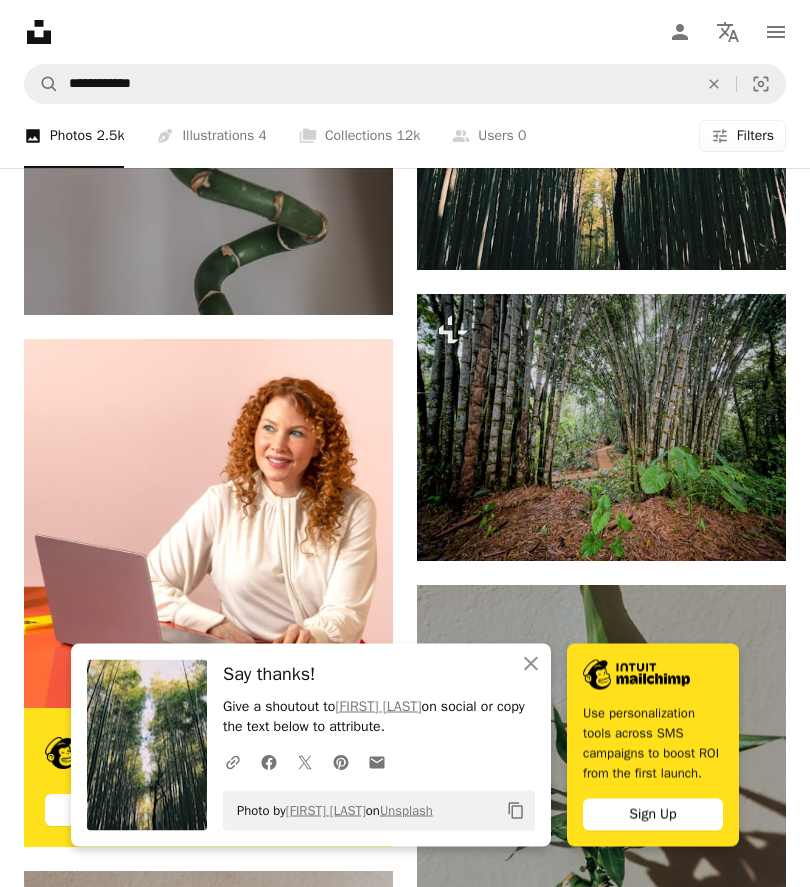 scroll, scrollTop: 5673, scrollLeft: 0, axis: vertical 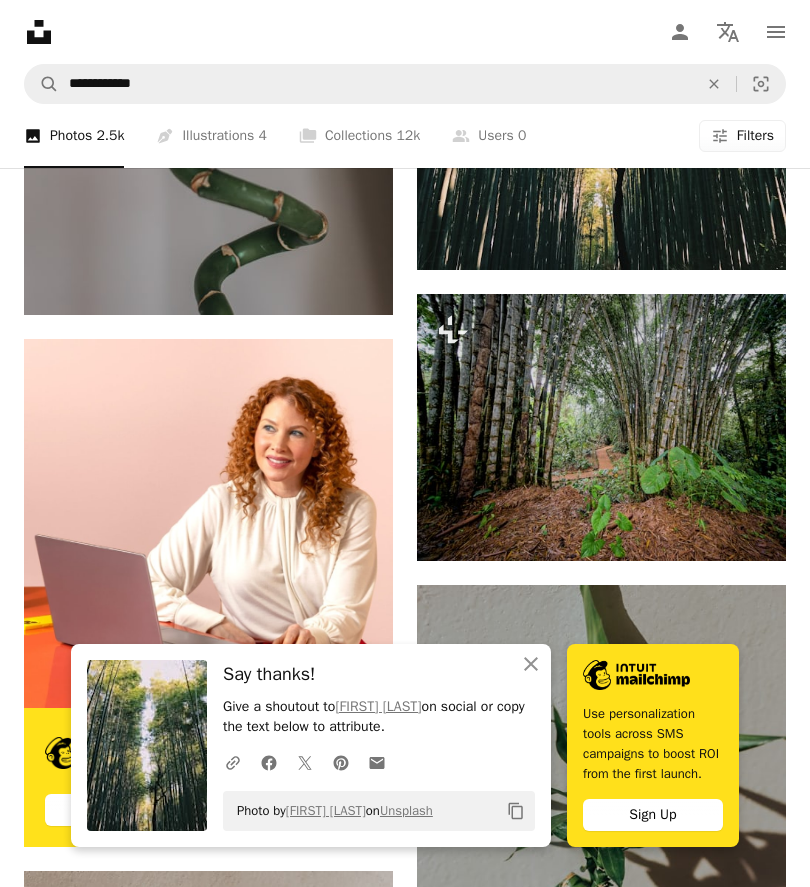 click on "An X shape" 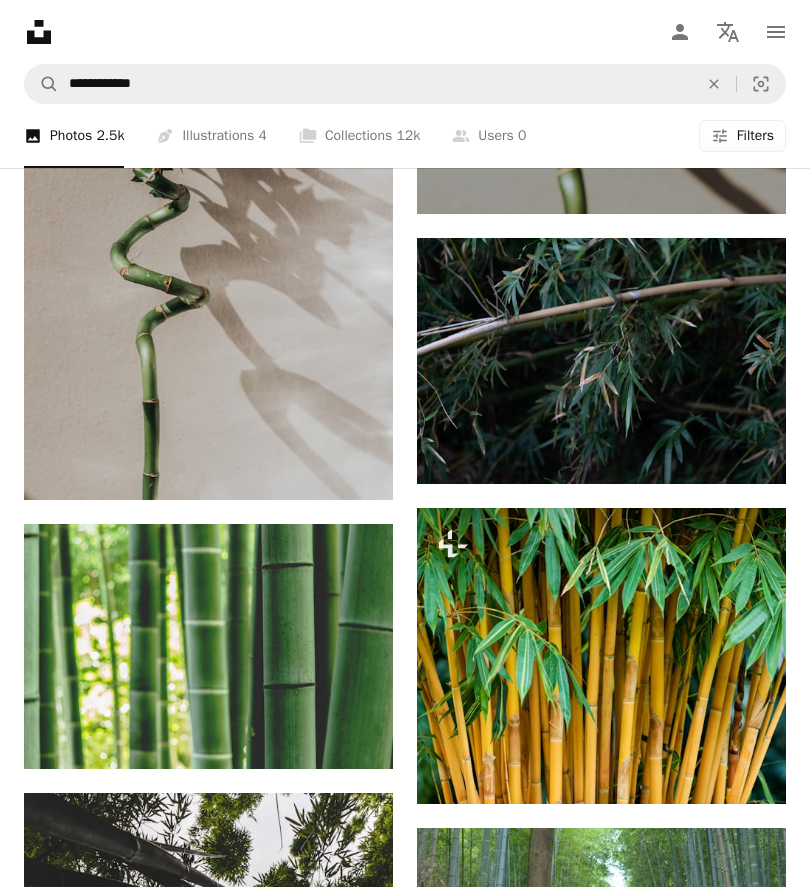 scroll, scrollTop: 6598, scrollLeft: 0, axis: vertical 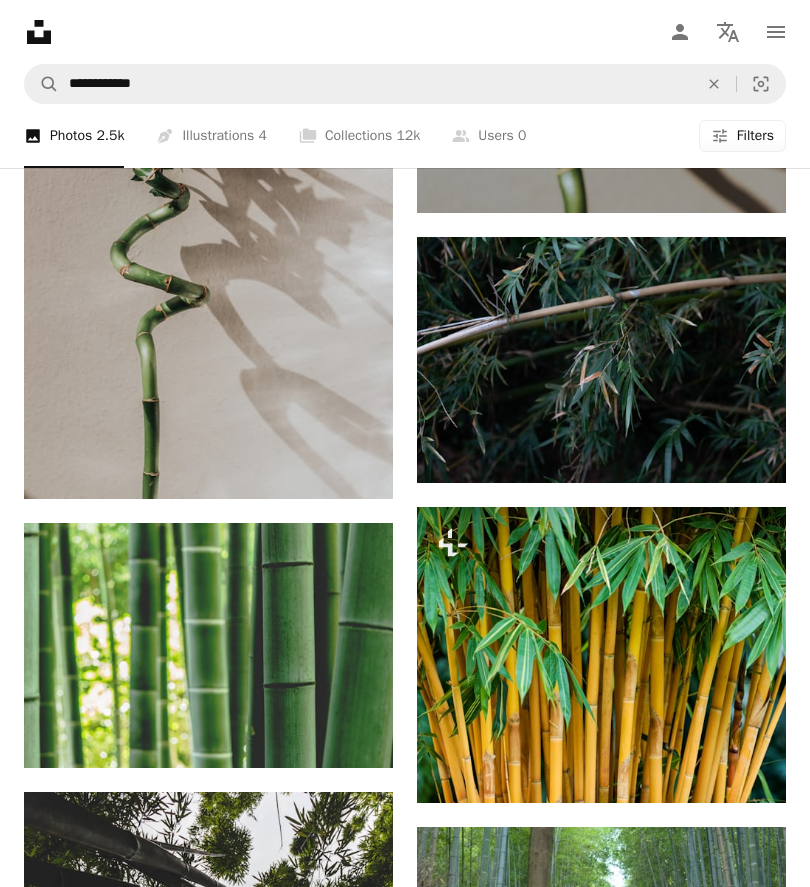 click at bounding box center (601, 656) 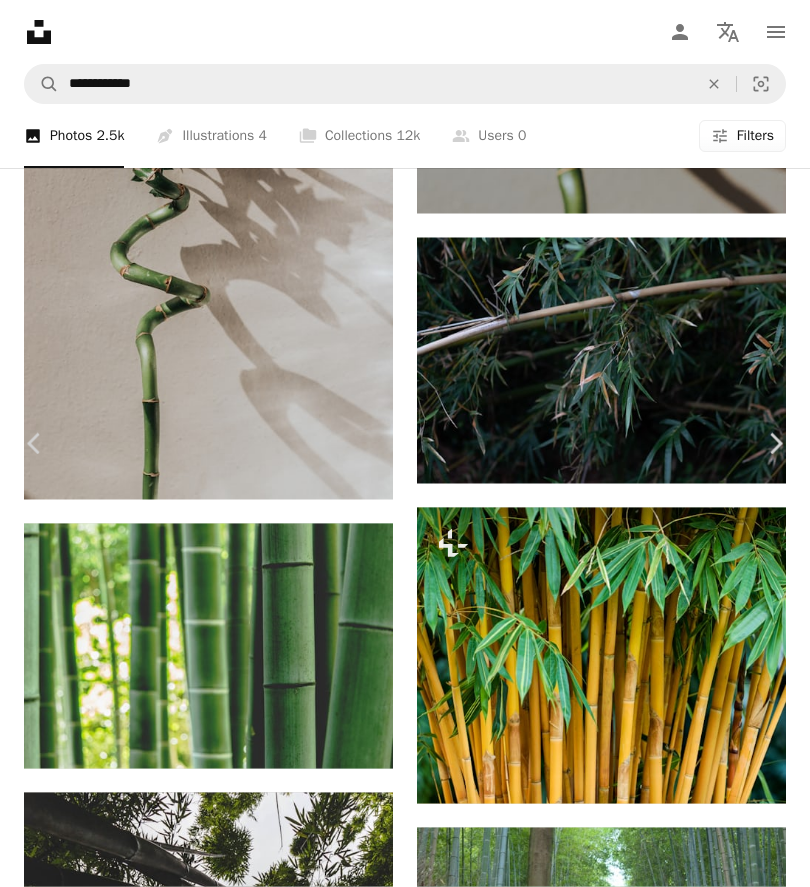 scroll, scrollTop: 6599, scrollLeft: 0, axis: vertical 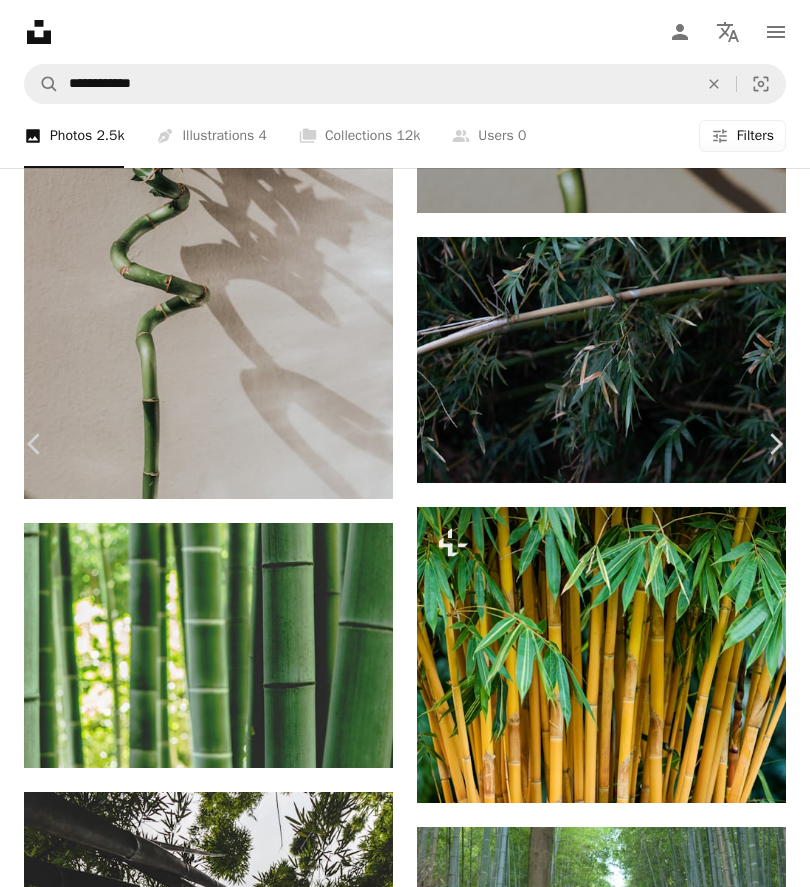 click on "An X shape" at bounding box center (20, 20) 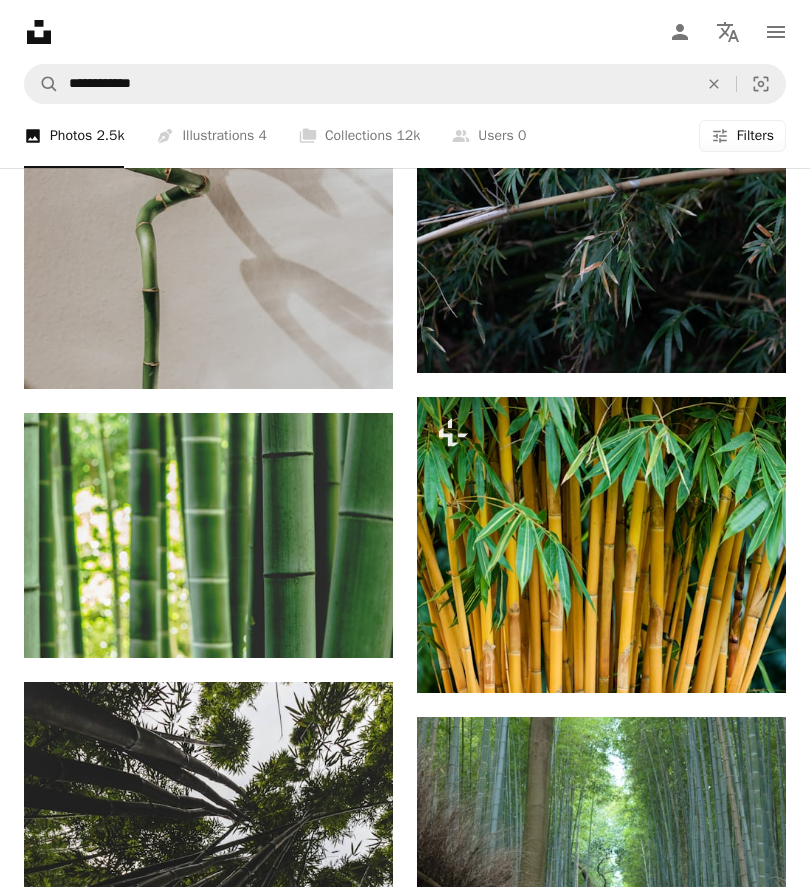 scroll, scrollTop: 6714, scrollLeft: 0, axis: vertical 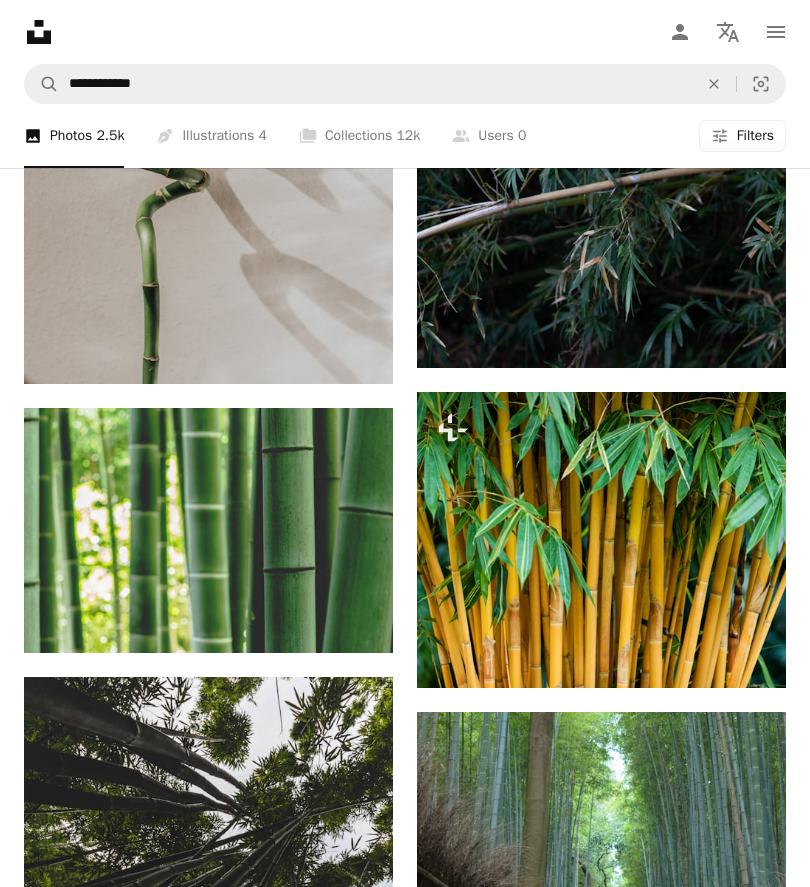 click at bounding box center (208, 531) 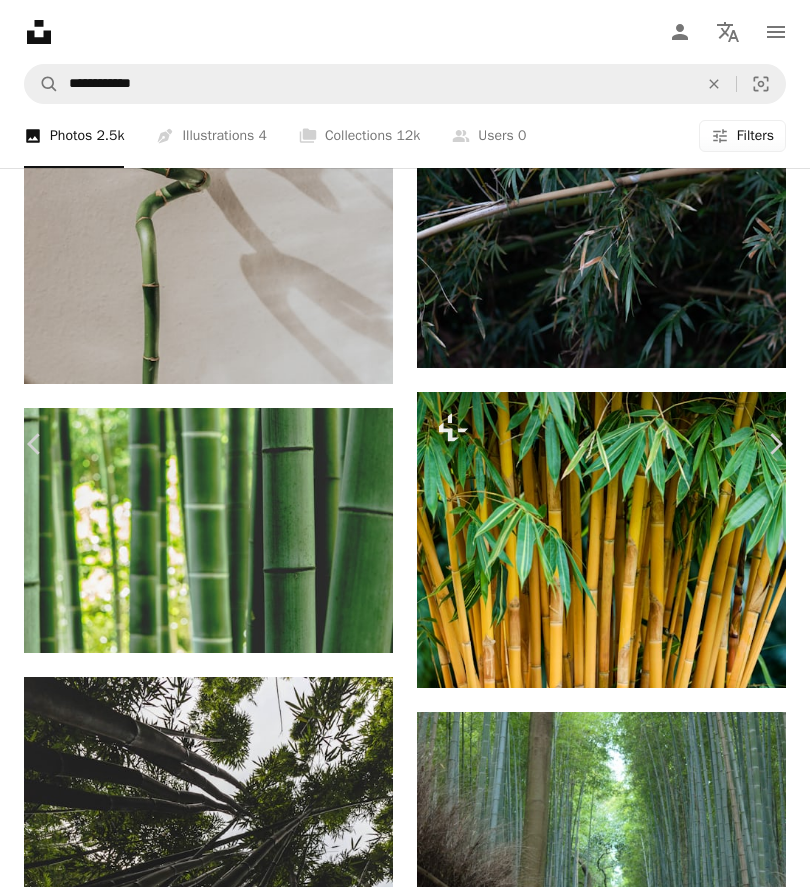 scroll, scrollTop: 6844, scrollLeft: 0, axis: vertical 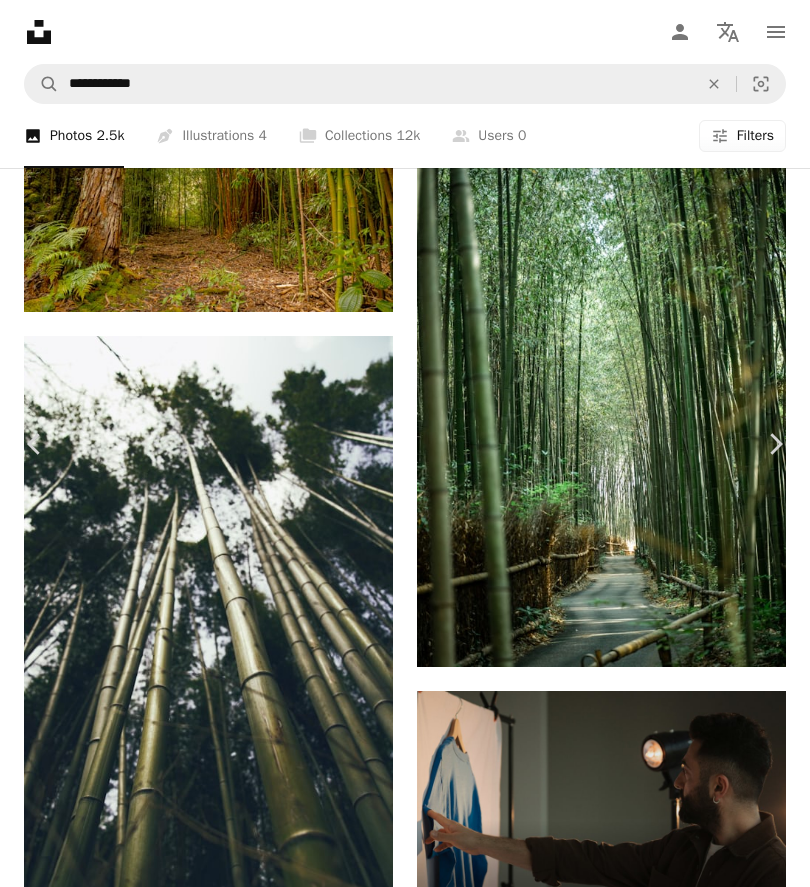 click on "An X shape" at bounding box center [20, 20] 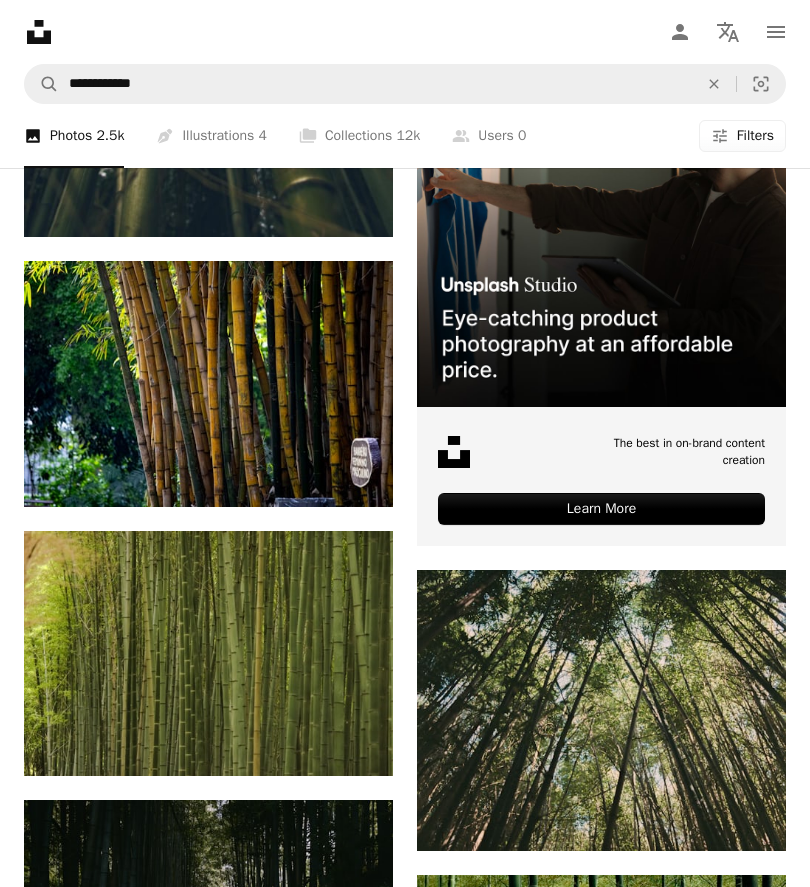 scroll, scrollTop: 11922, scrollLeft: 0, axis: vertical 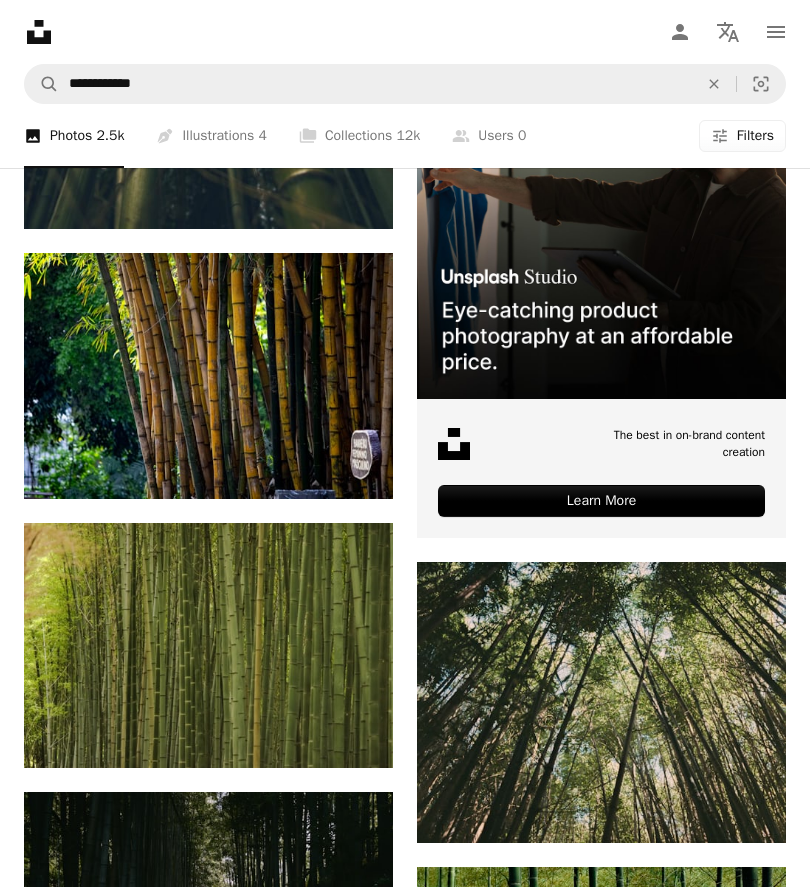 click at bounding box center (208, 376) 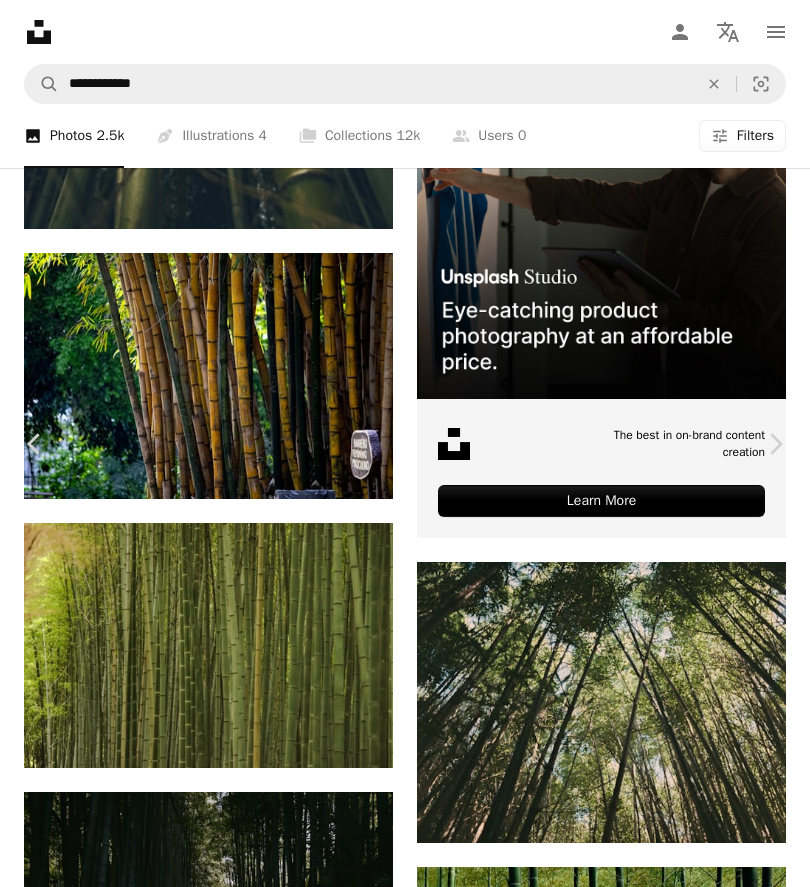 click on "An X shape" at bounding box center (20, 20) 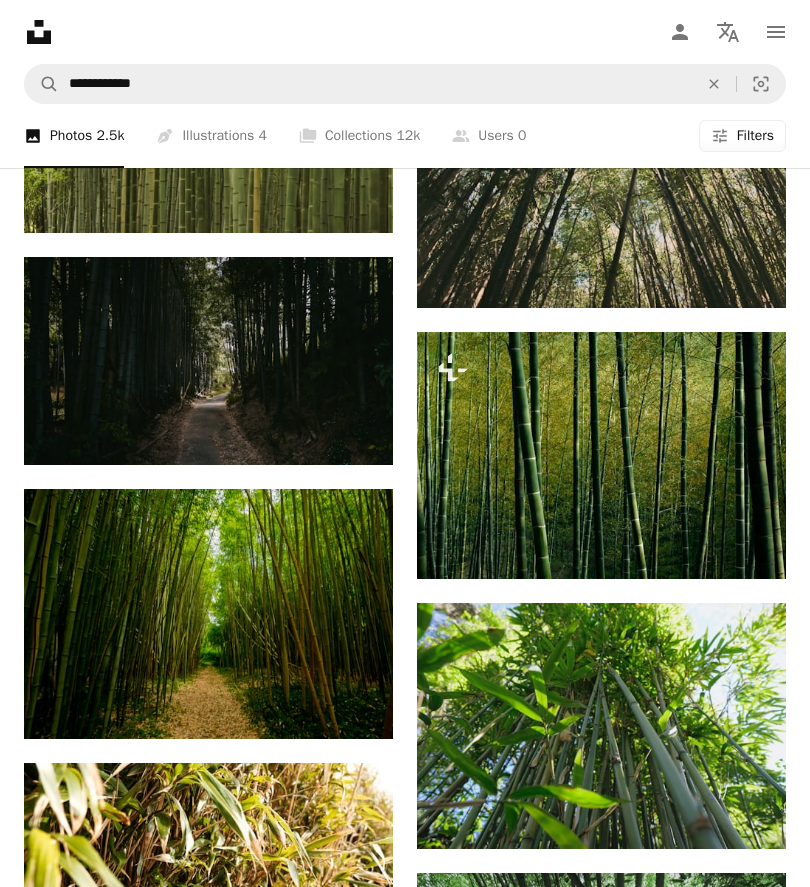scroll, scrollTop: 12456, scrollLeft: 0, axis: vertical 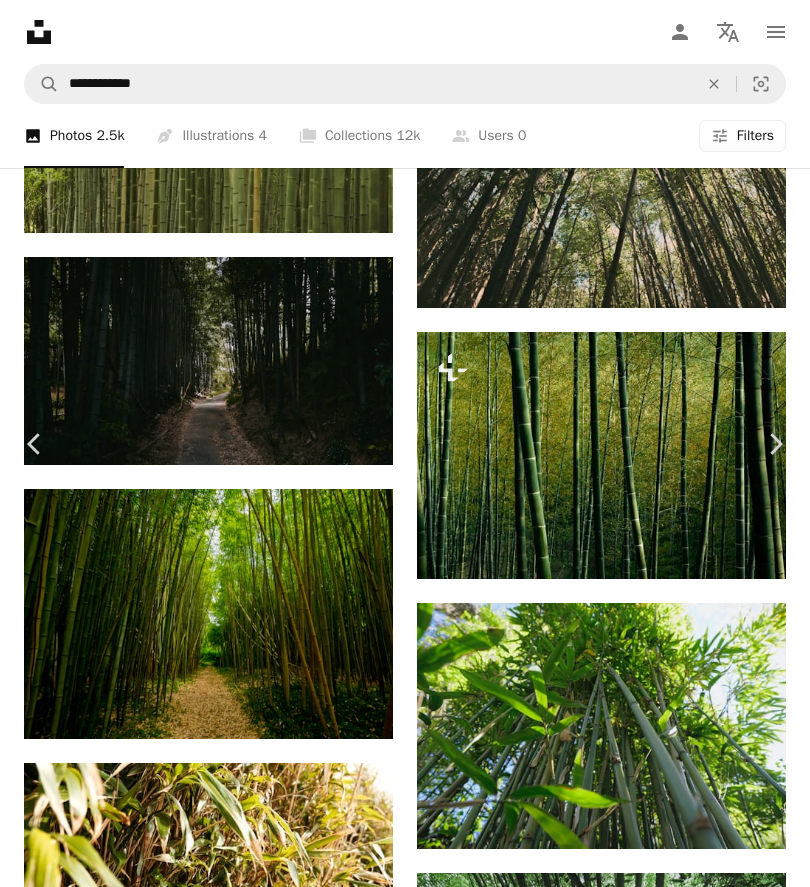 click on "Download free" at bounding box center (626, 34698) 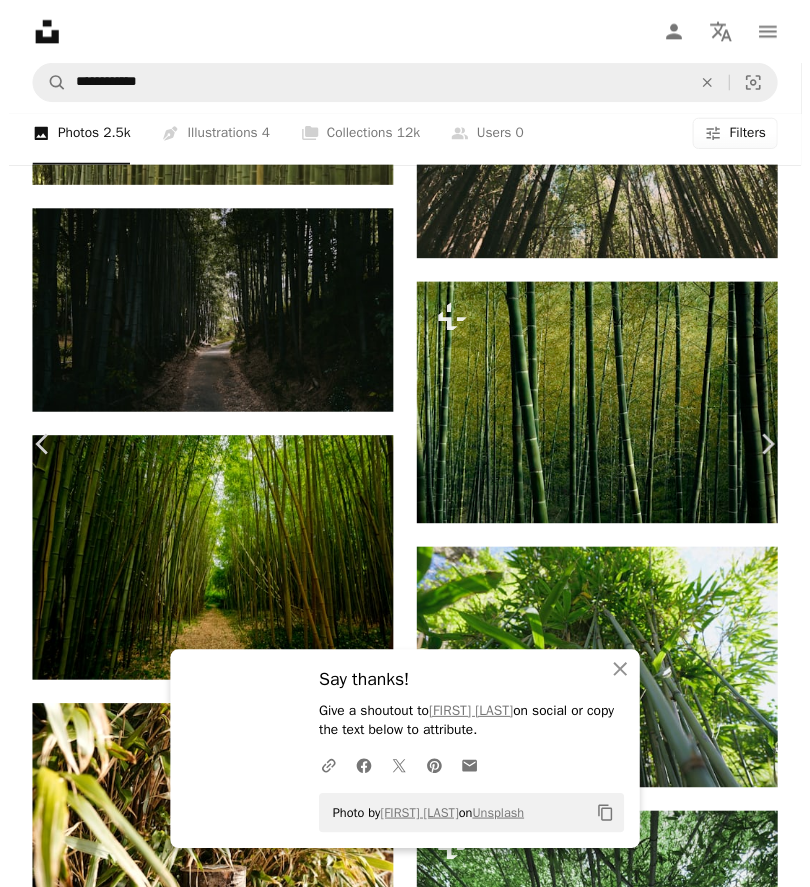 scroll, scrollTop: 12521, scrollLeft: 0, axis: vertical 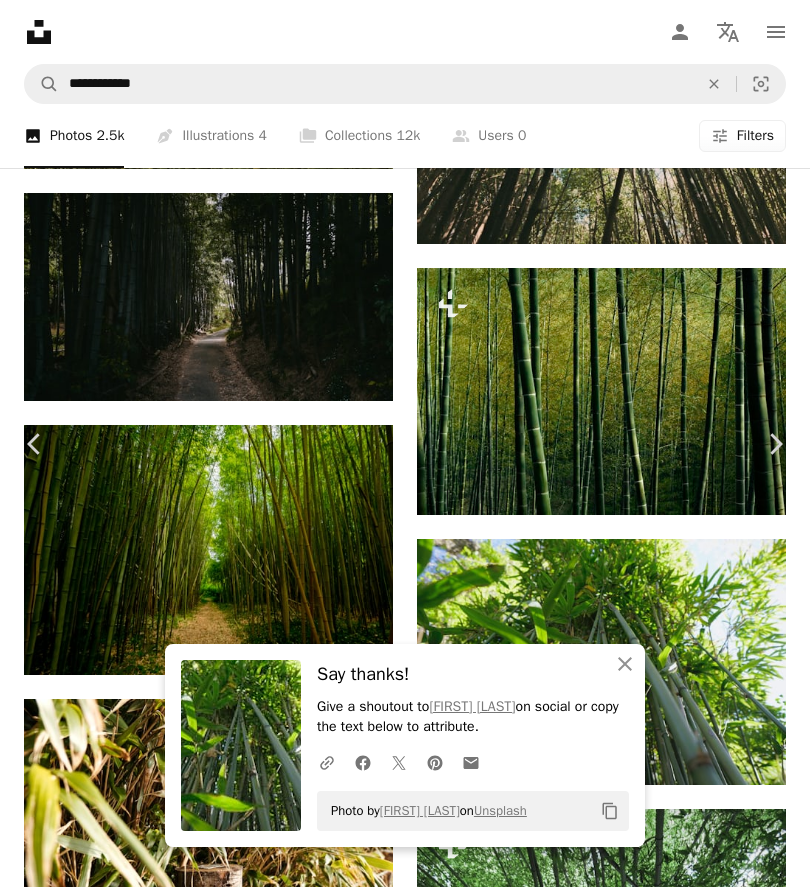 click on "An X shape" at bounding box center [20, 20] 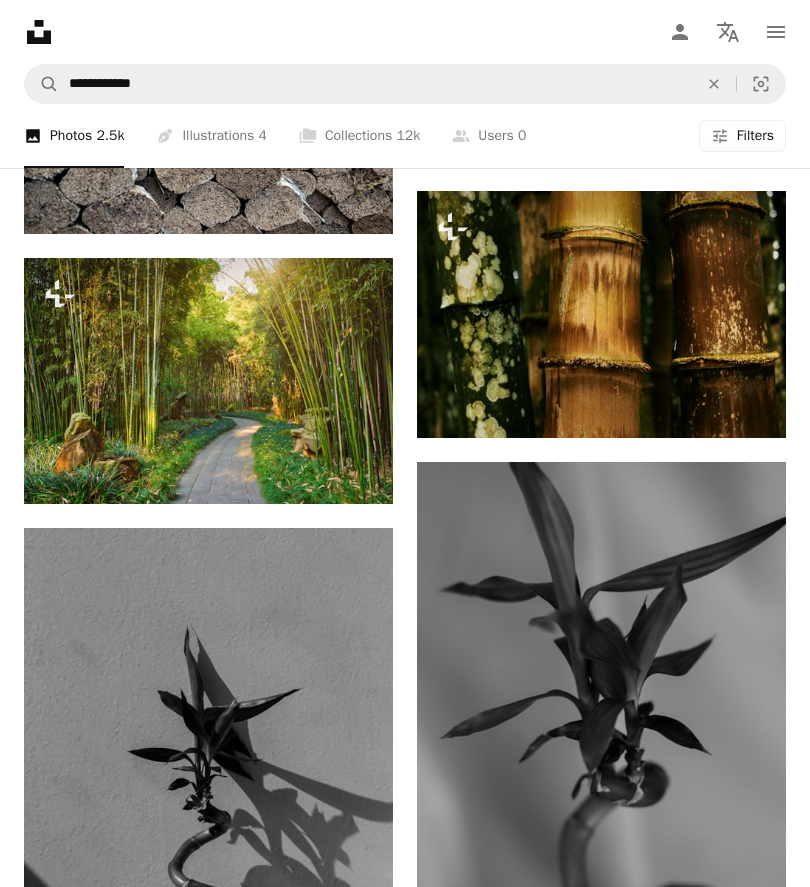 scroll, scrollTop: 13895, scrollLeft: 0, axis: vertical 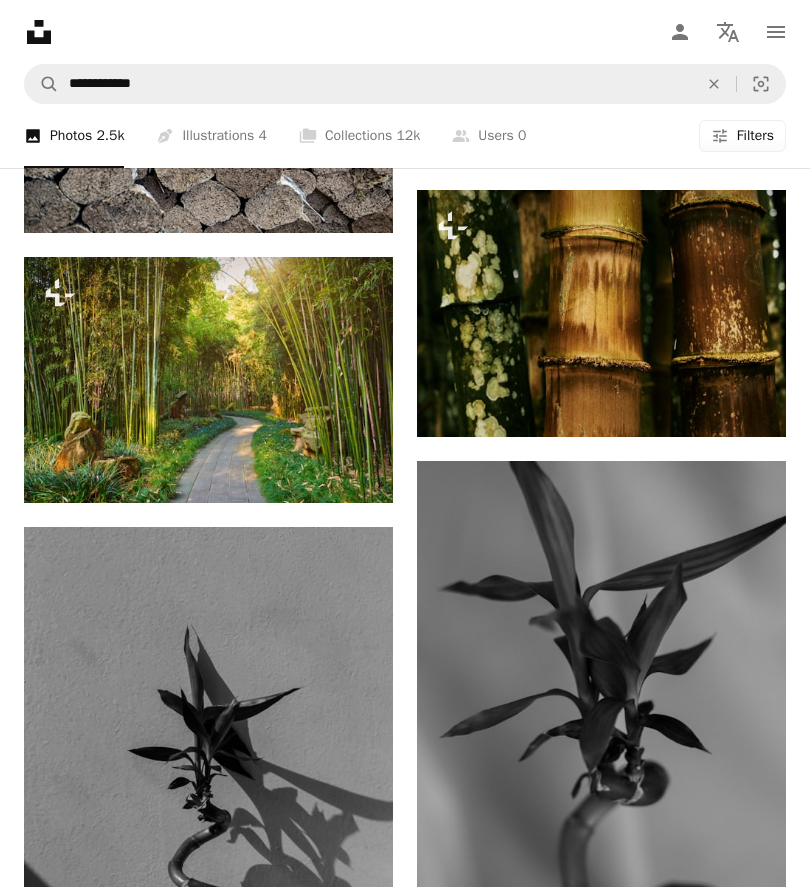 click at bounding box center (208, 380) 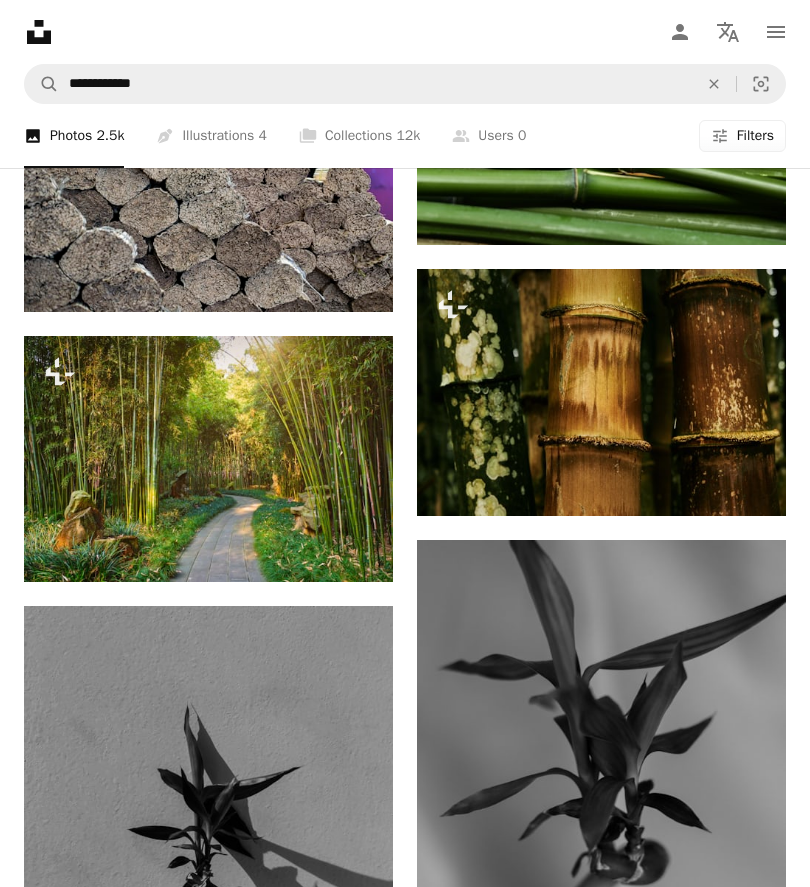 scroll, scrollTop: 13811, scrollLeft: 0, axis: vertical 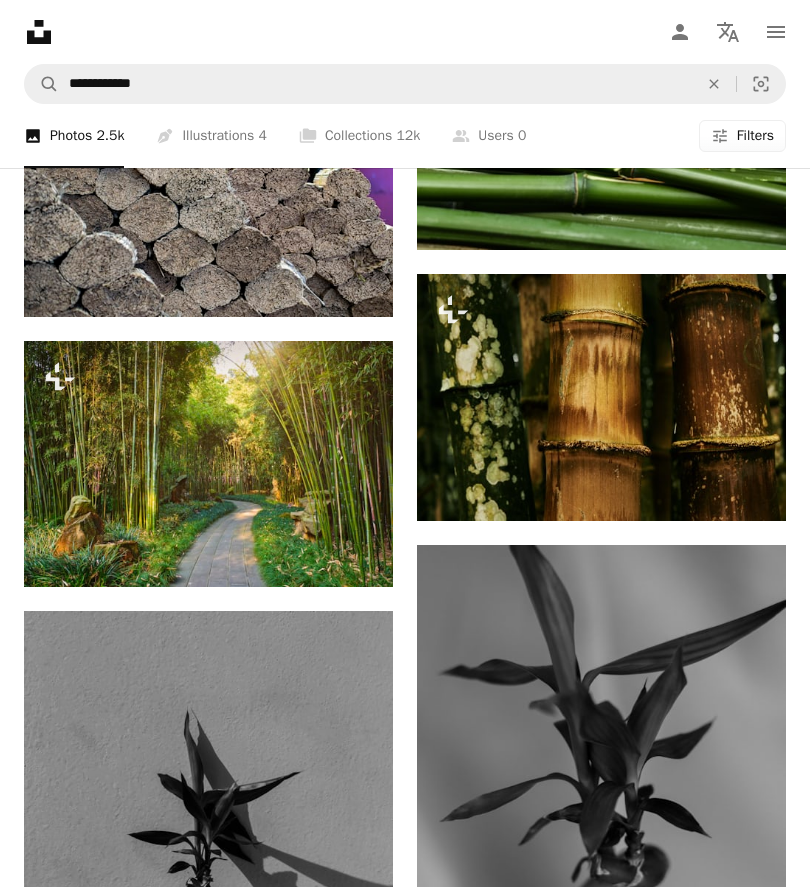 click at bounding box center (208, 464) 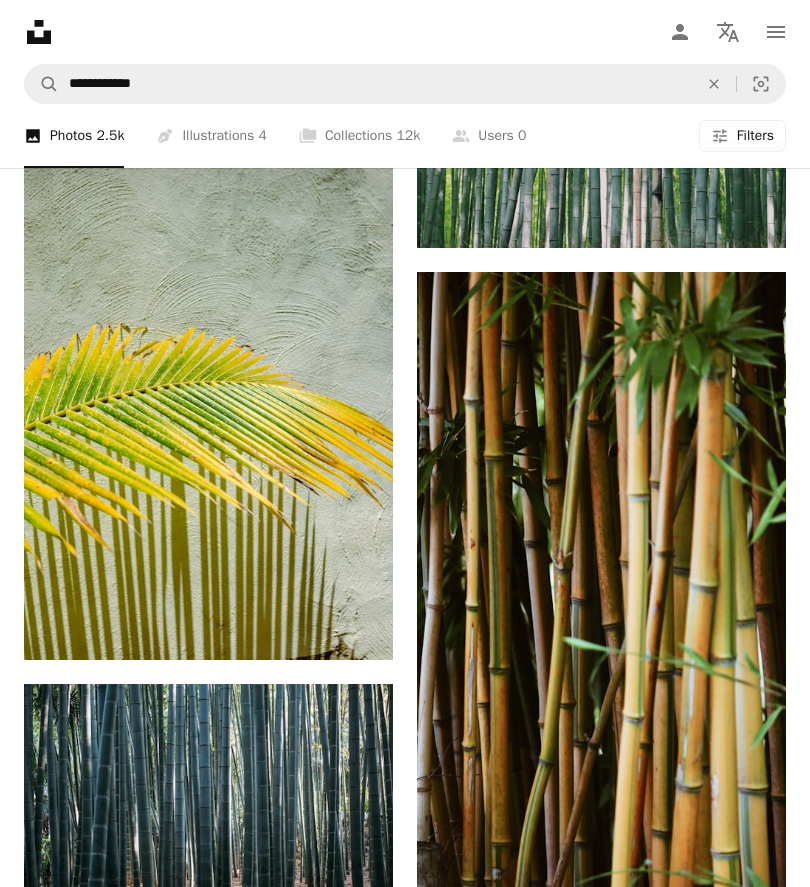 scroll, scrollTop: 14898, scrollLeft: 0, axis: vertical 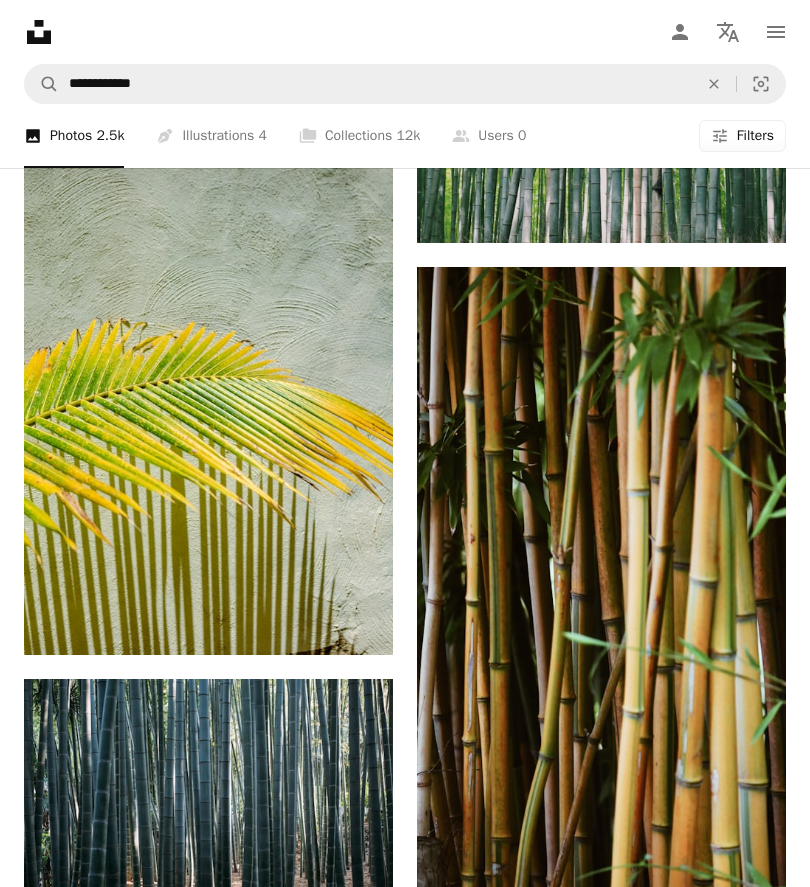 click at bounding box center (601, 595) 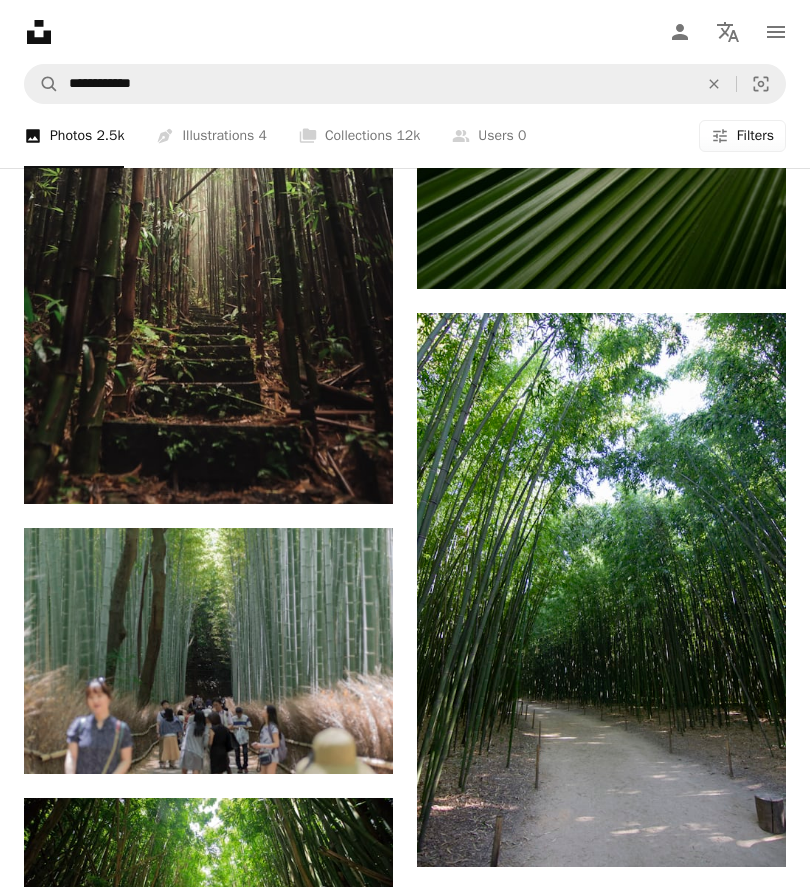scroll, scrollTop: 16916, scrollLeft: 0, axis: vertical 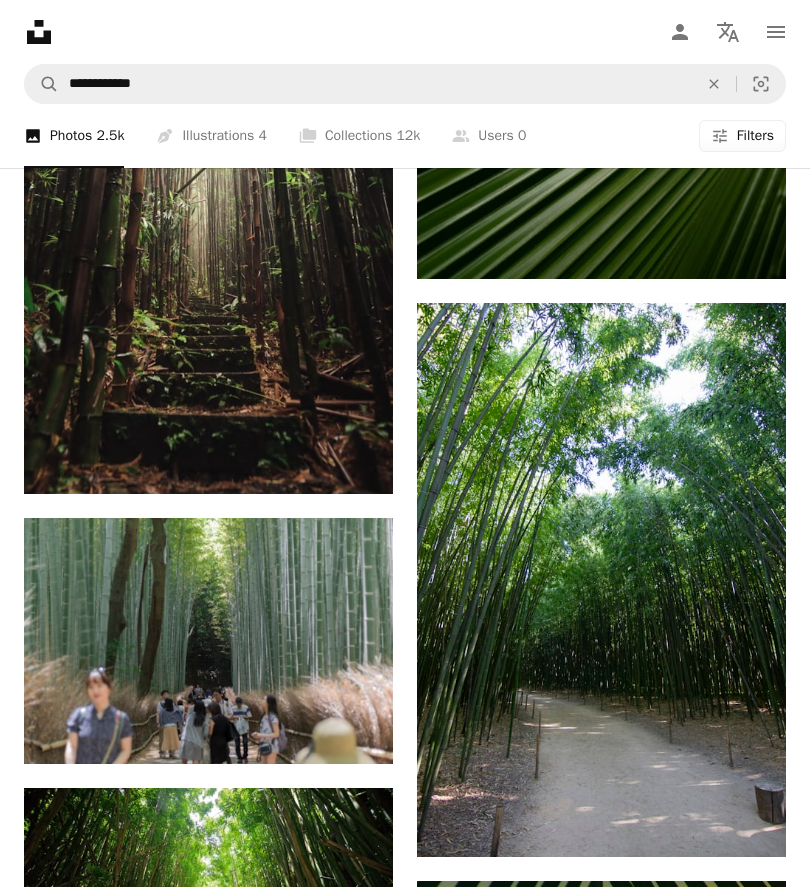 click at bounding box center (601, 580) 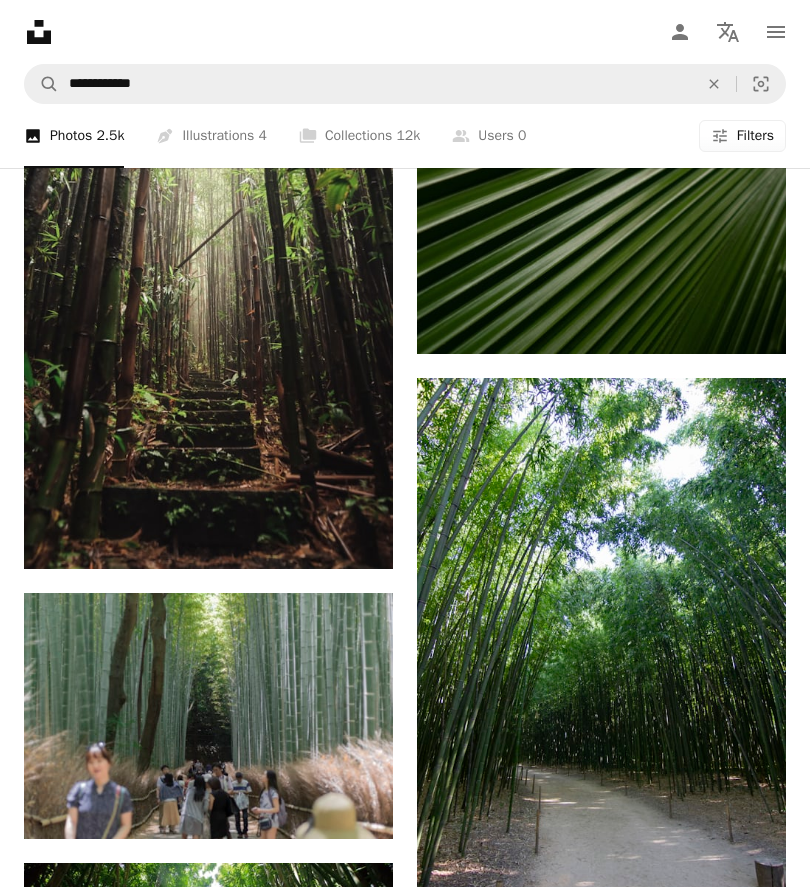 scroll, scrollTop: 16826, scrollLeft: 0, axis: vertical 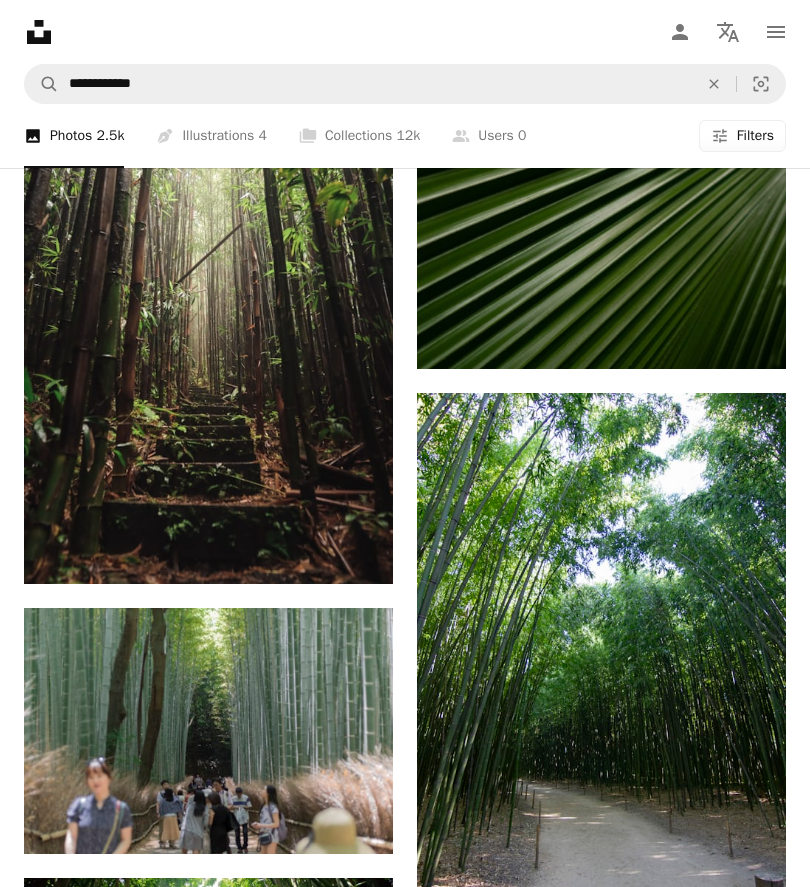click at bounding box center [601, 670] 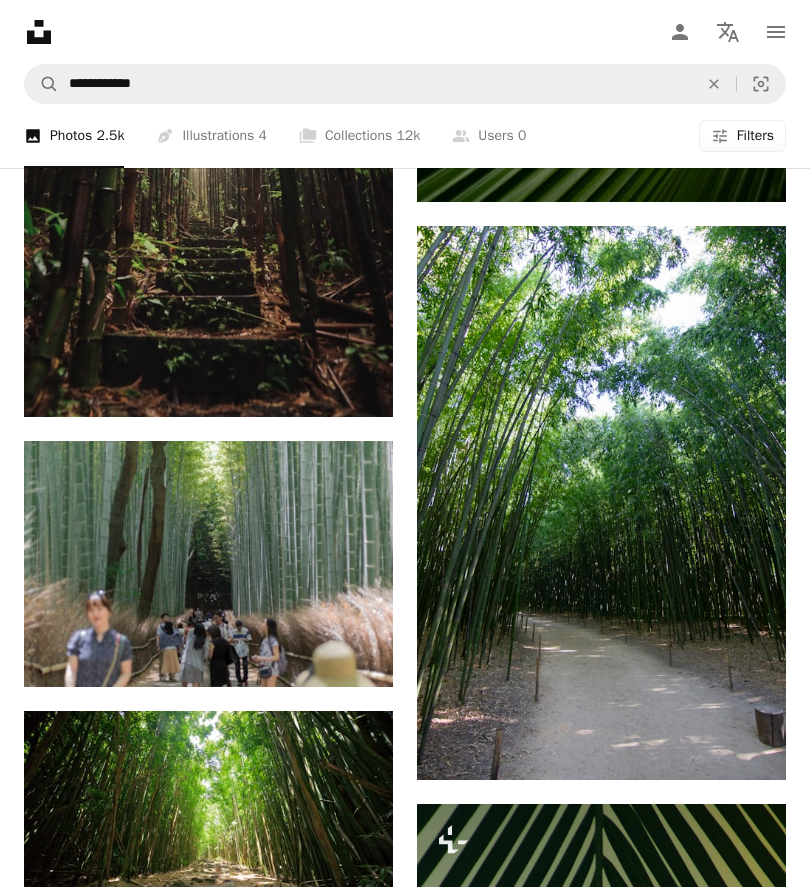 scroll, scrollTop: 16997, scrollLeft: 0, axis: vertical 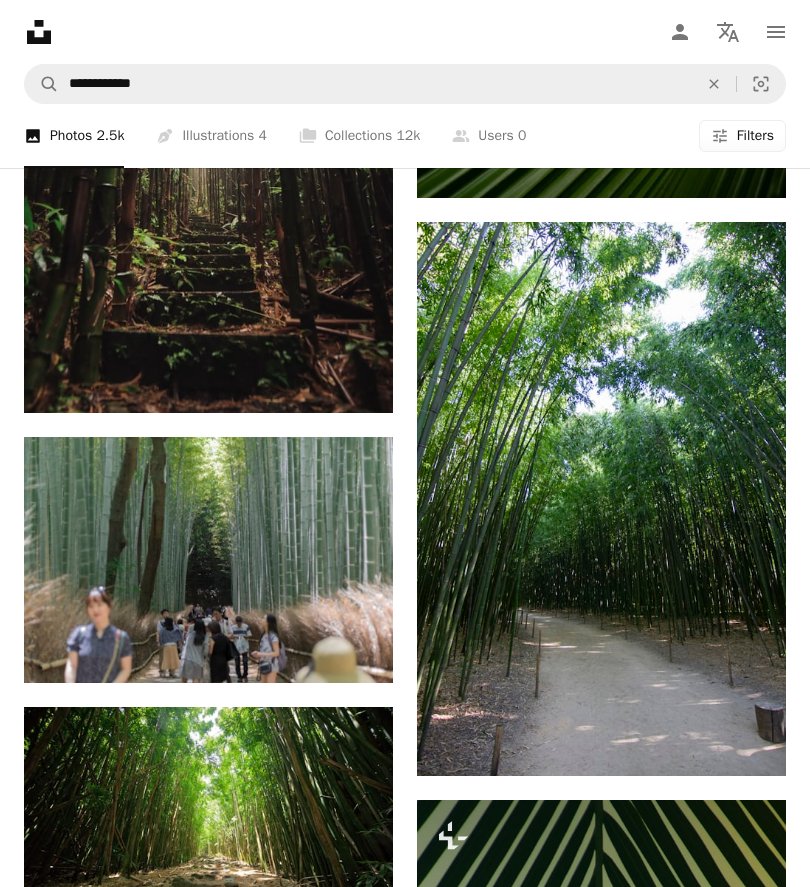 click at bounding box center [601, 499] 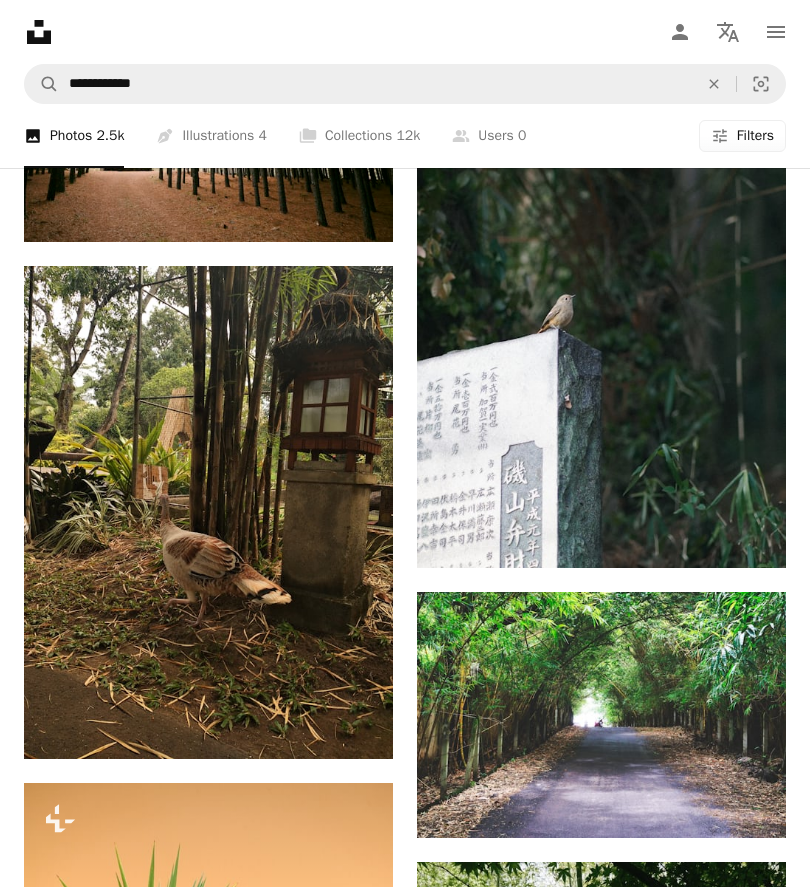 scroll, scrollTop: 21864, scrollLeft: 0, axis: vertical 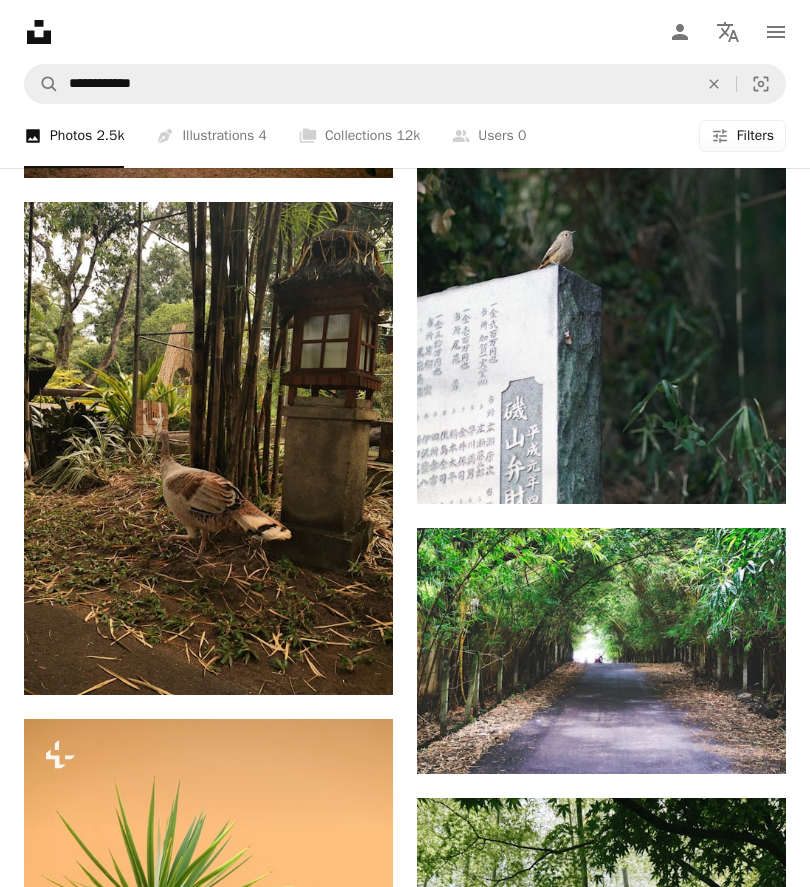 click at bounding box center (601, 651) 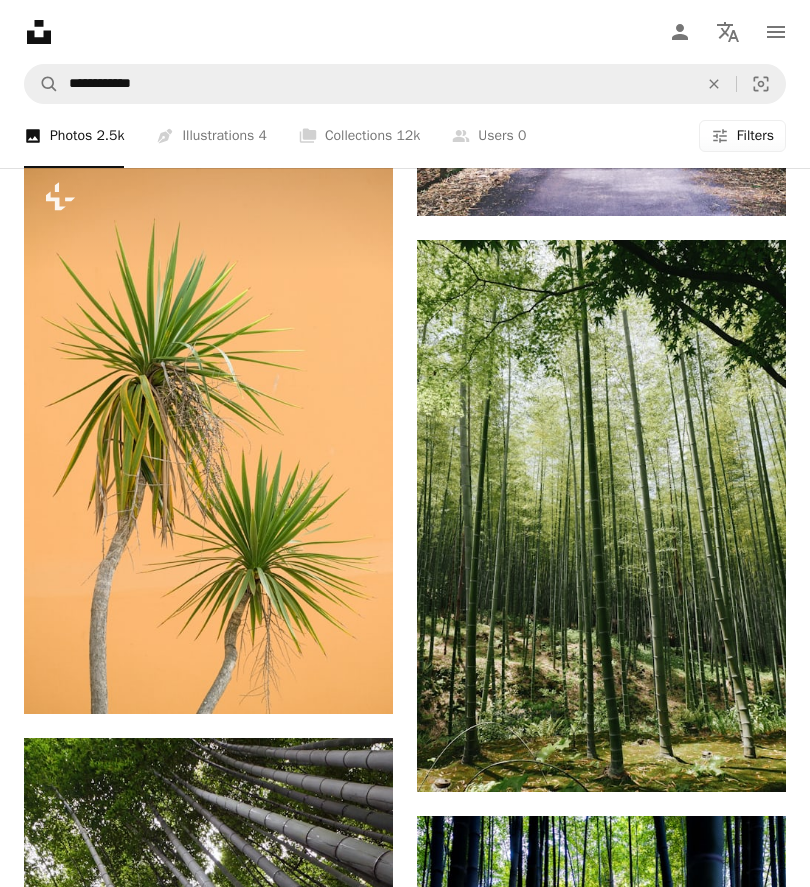 scroll, scrollTop: 22489, scrollLeft: 0, axis: vertical 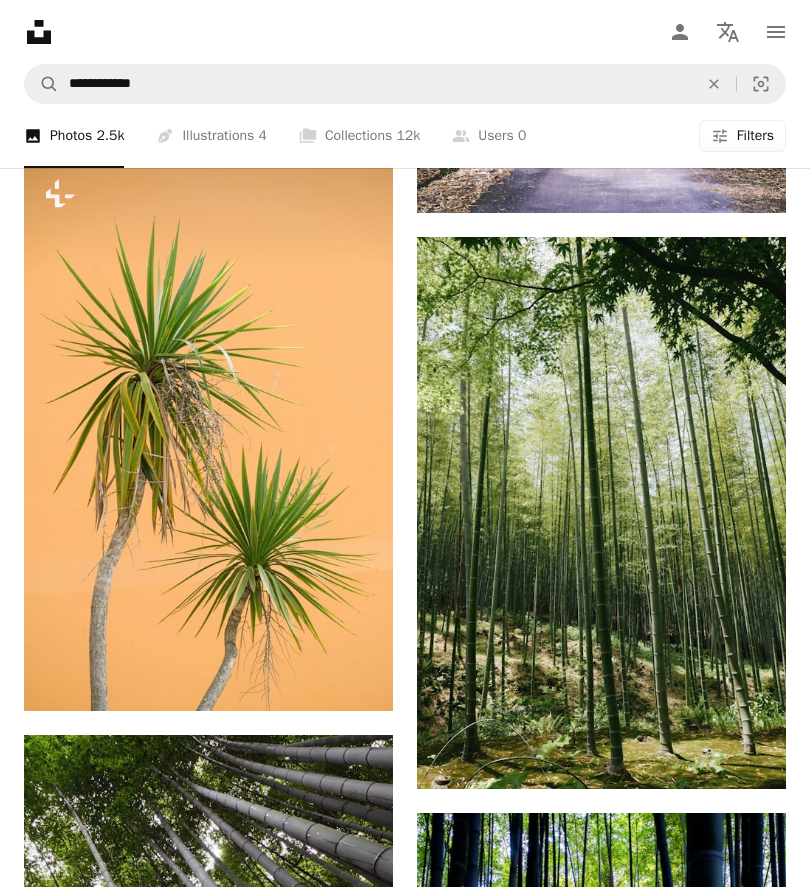 click at bounding box center (601, 513) 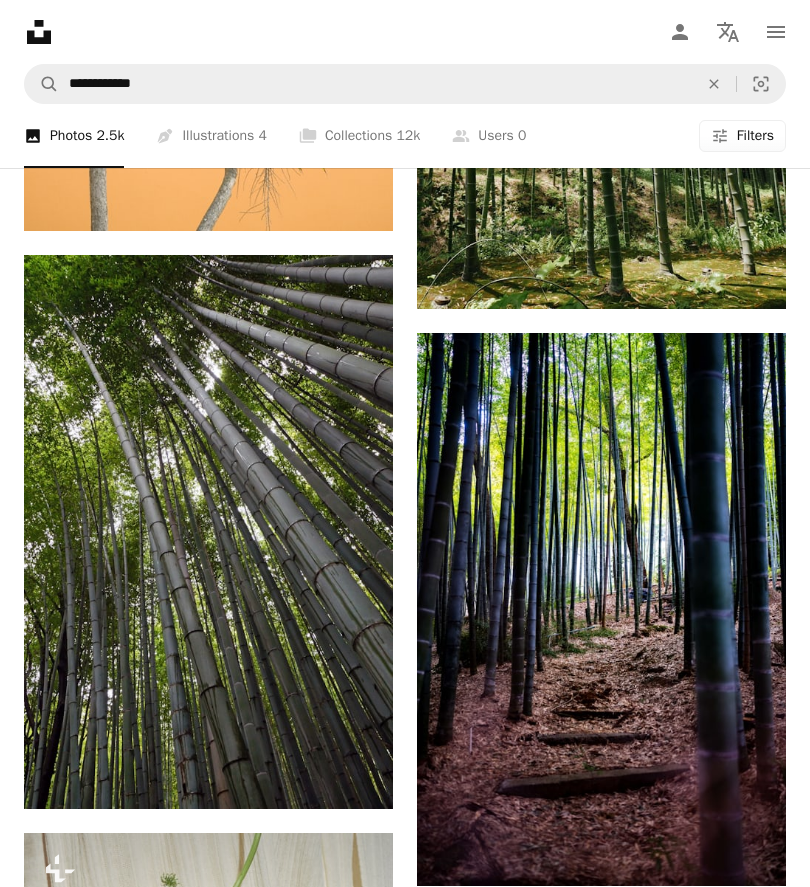 scroll, scrollTop: 22969, scrollLeft: 0, axis: vertical 